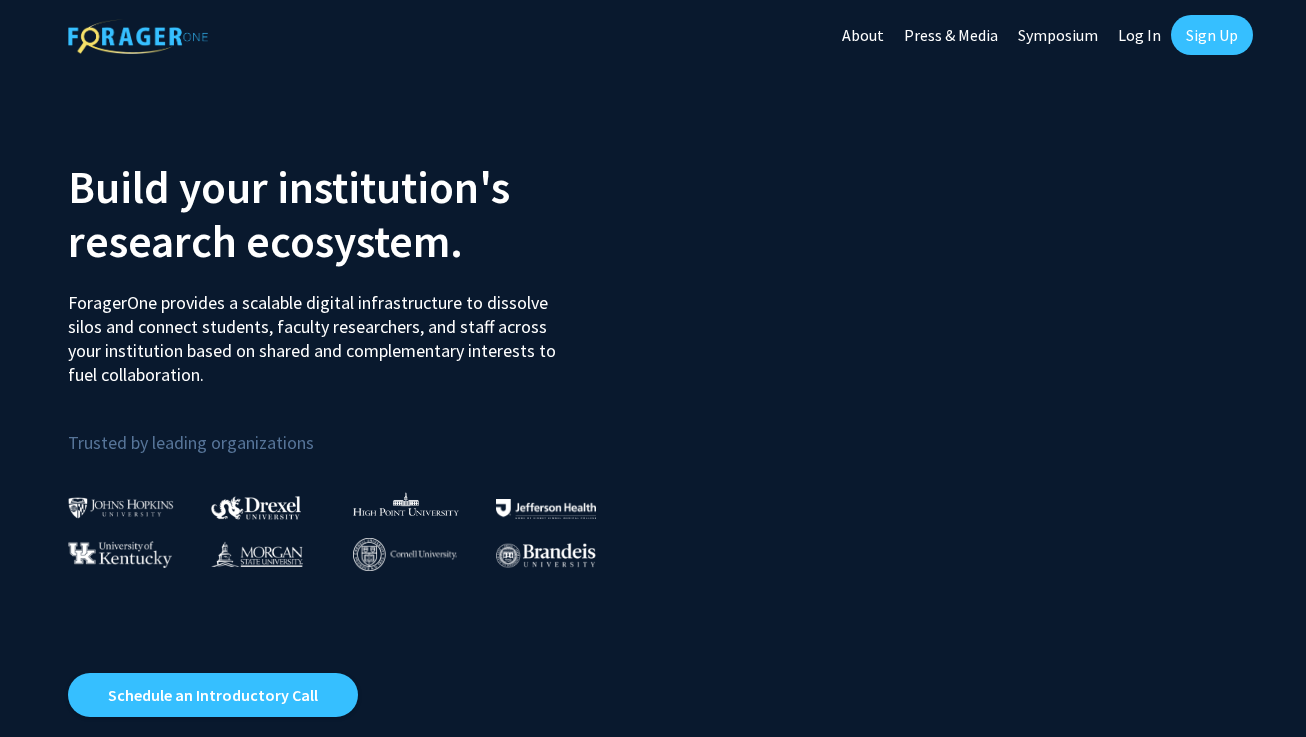 scroll, scrollTop: 0, scrollLeft: 0, axis: both 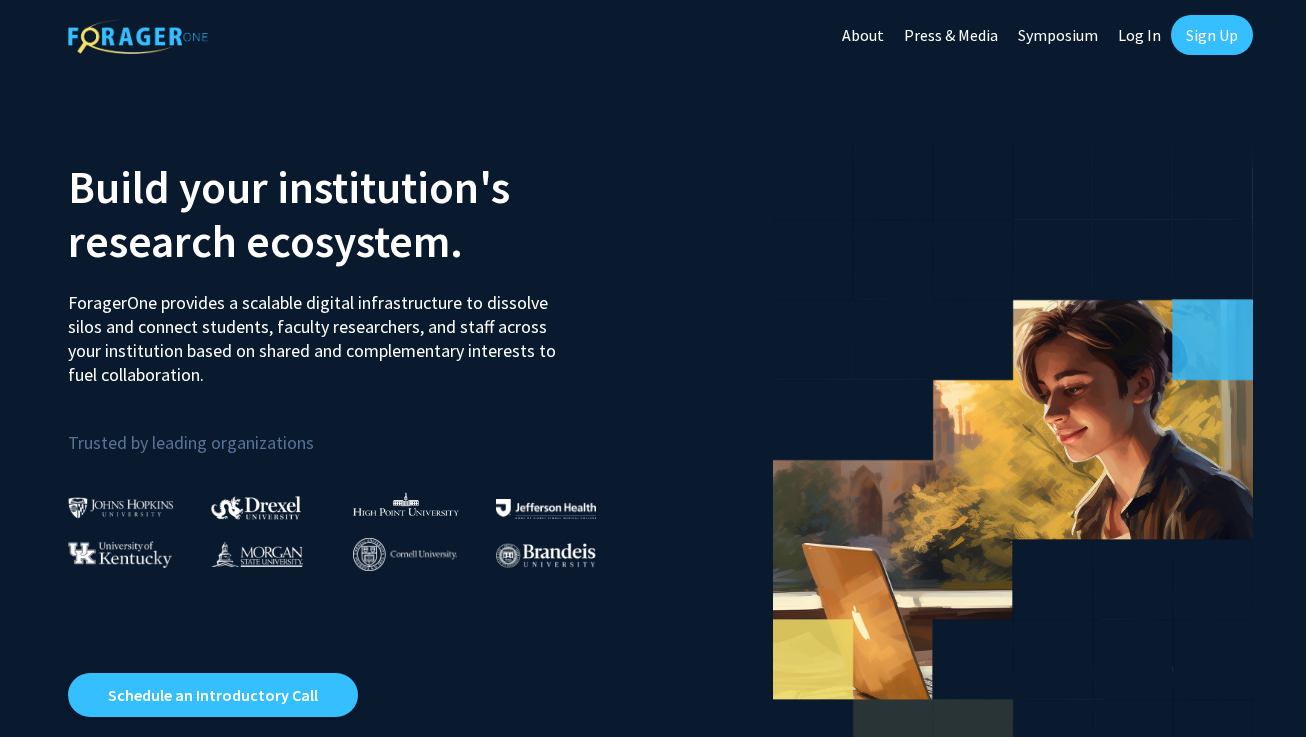 click on "Log In" 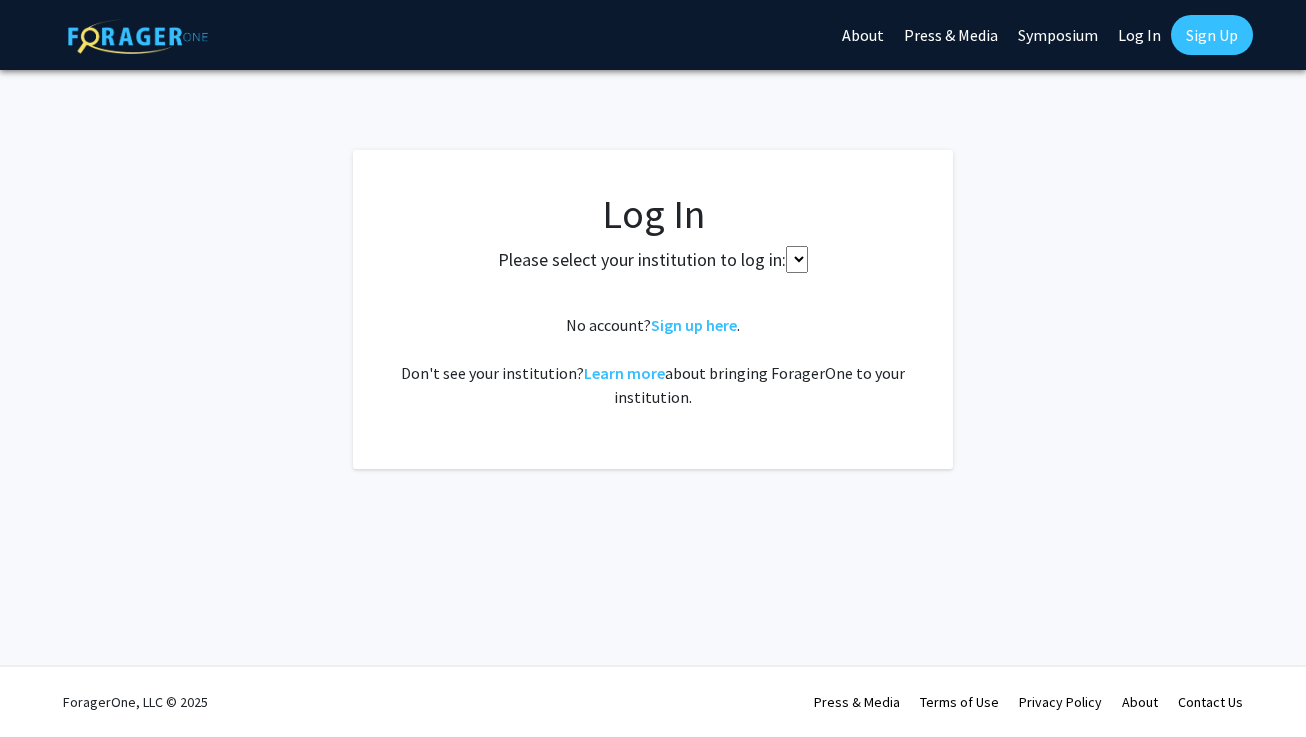 select 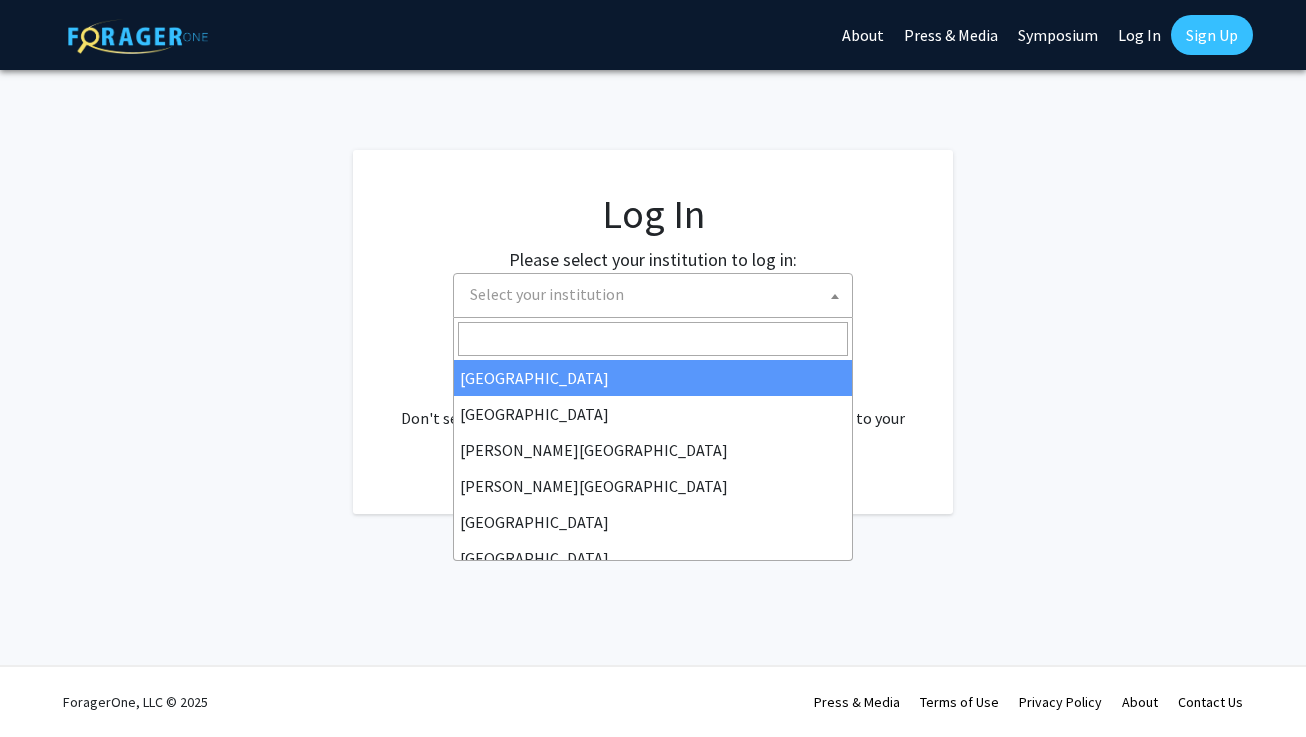 click on "Select your institution" at bounding box center (657, 294) 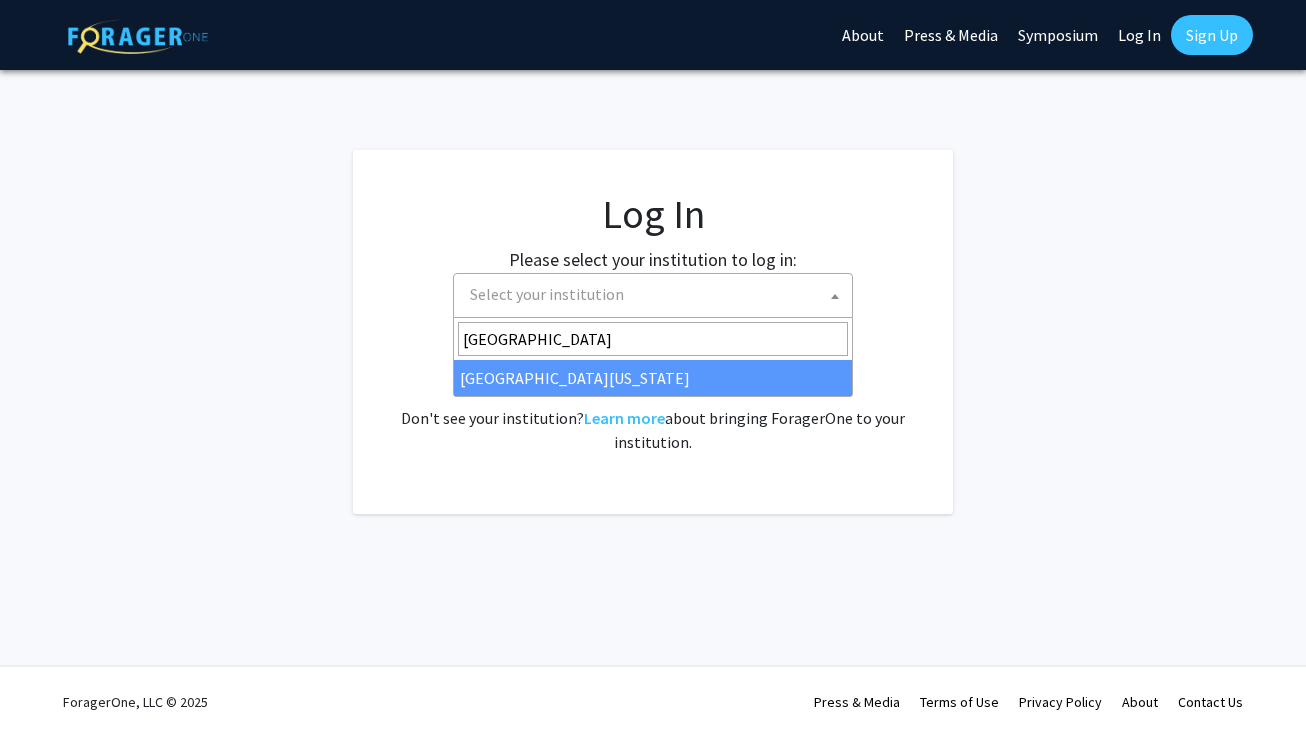 type on "[GEOGRAPHIC_DATA][PERSON_NAME]" 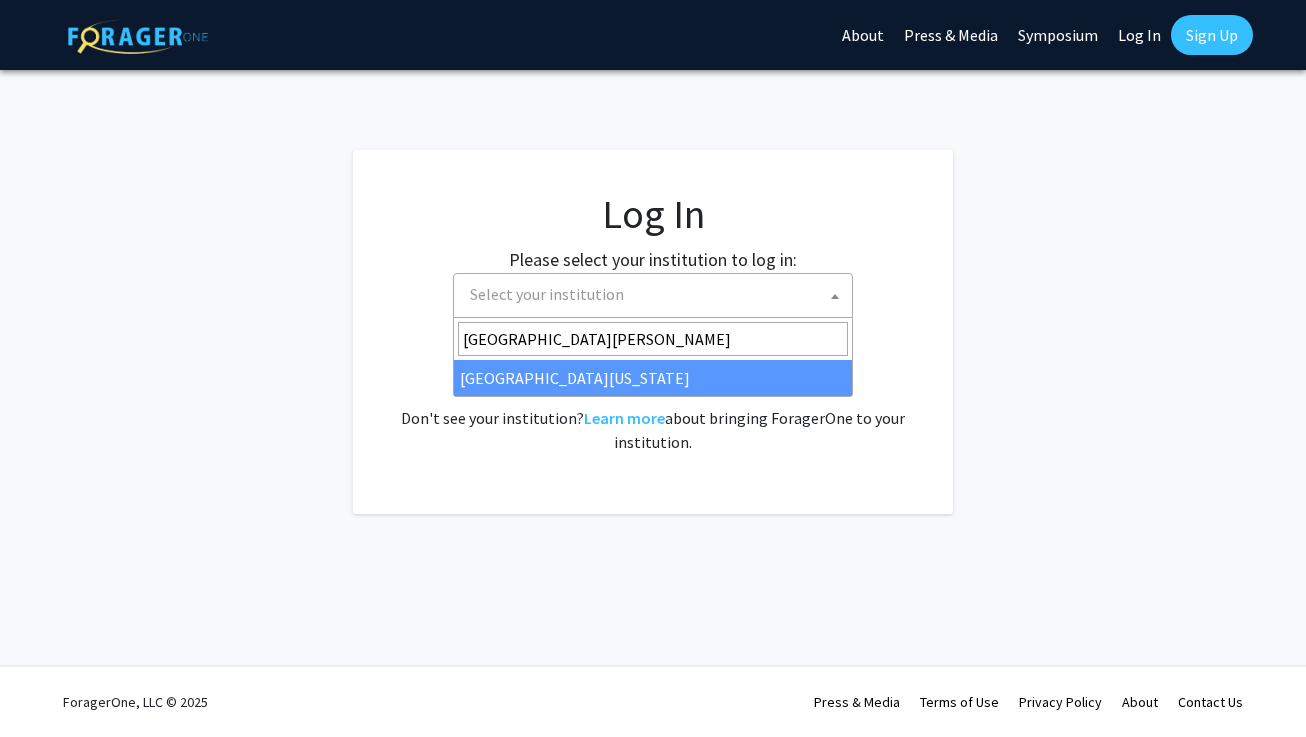 select on "31" 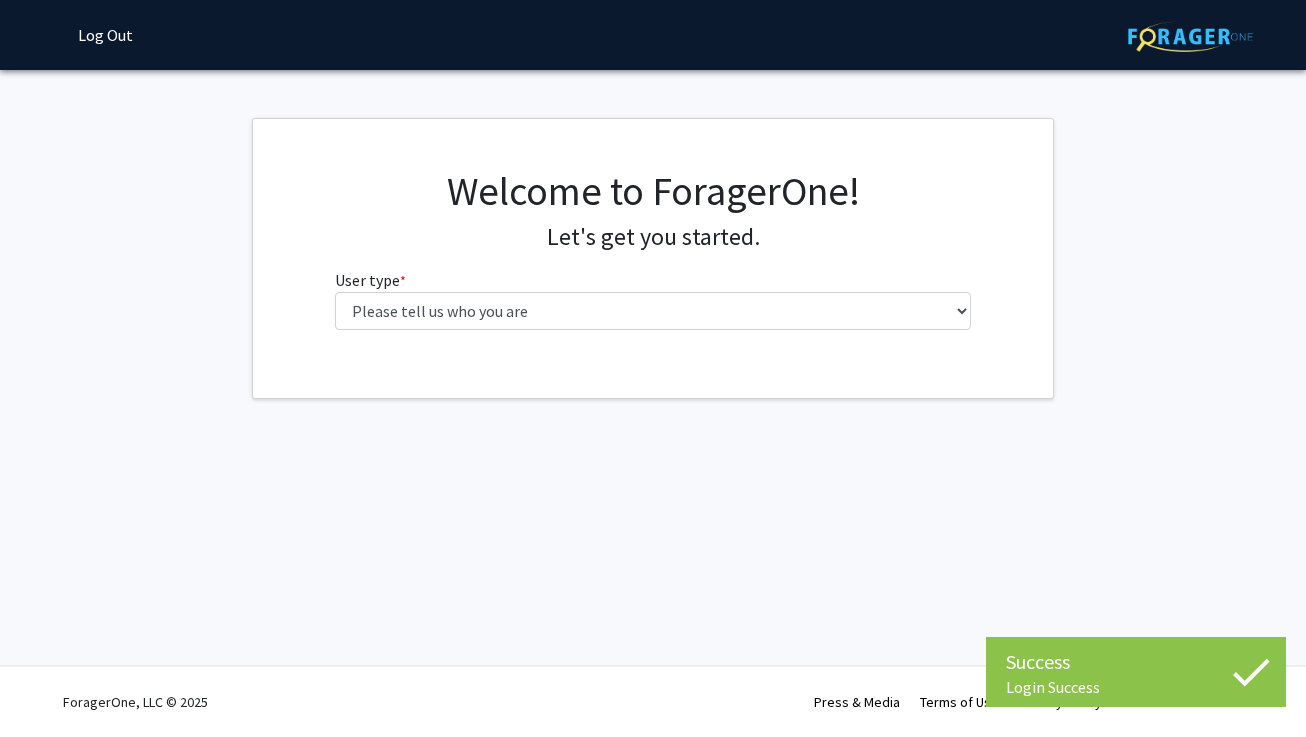 scroll, scrollTop: 0, scrollLeft: 0, axis: both 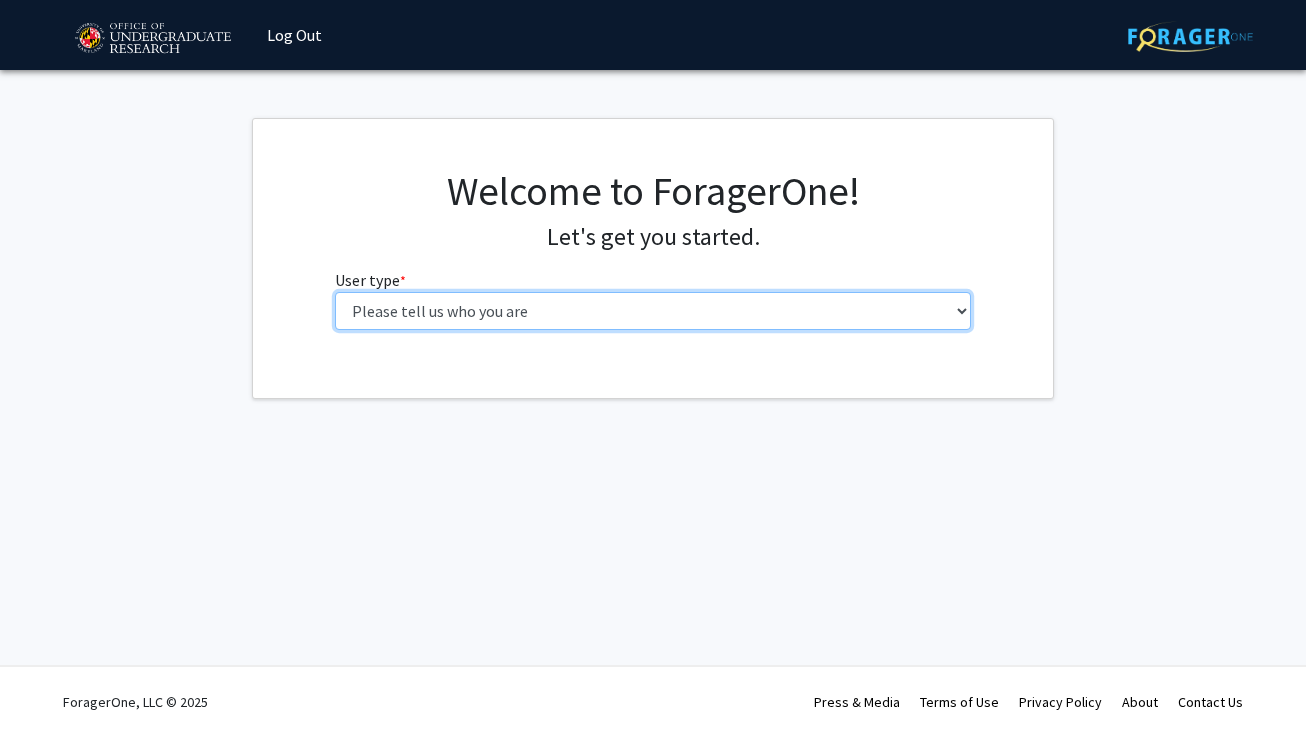 select on "1: undergrad" 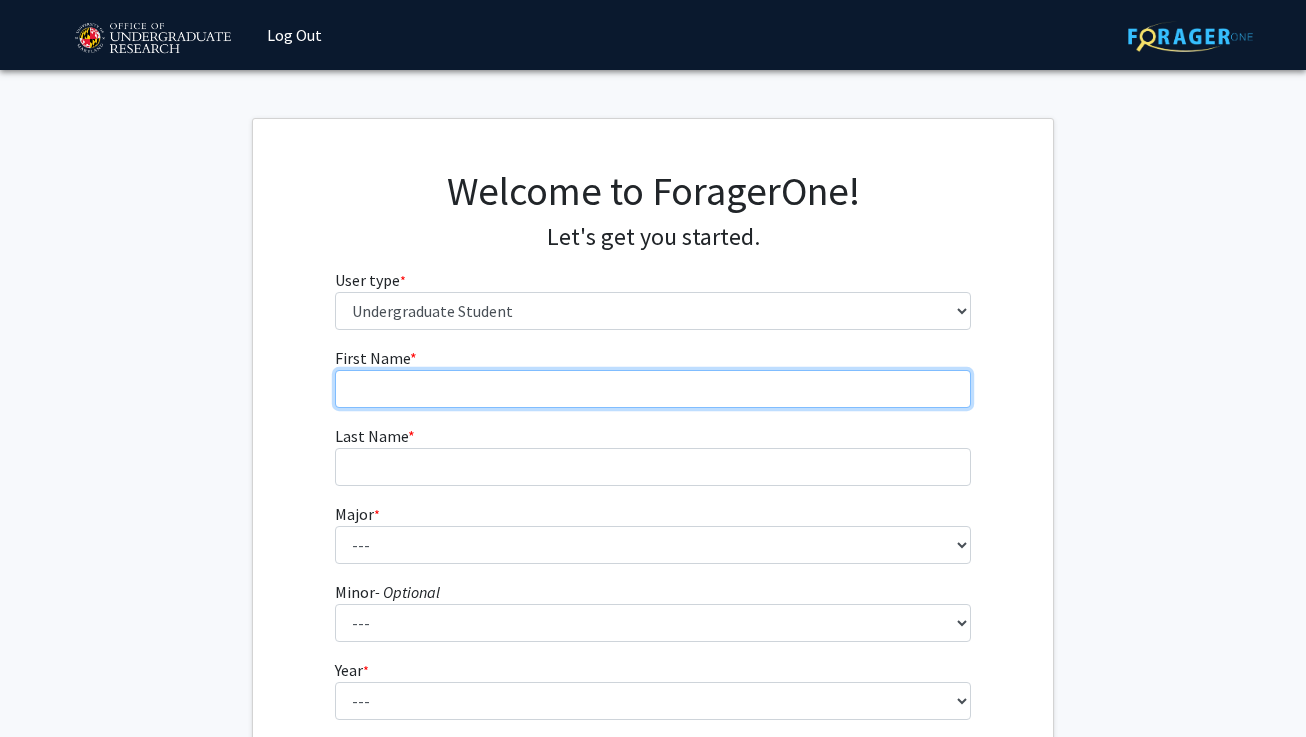 click on "First Name * required" at bounding box center (653, 389) 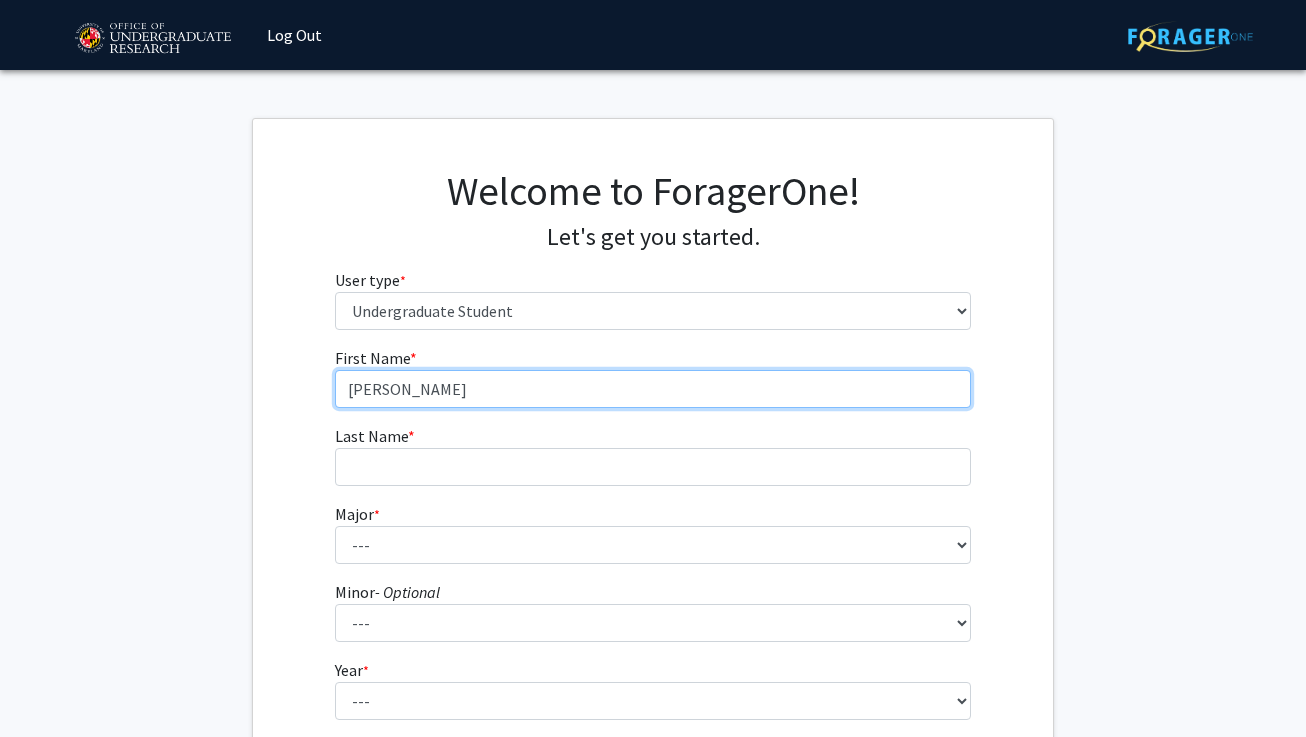 type on "[PERSON_NAME]" 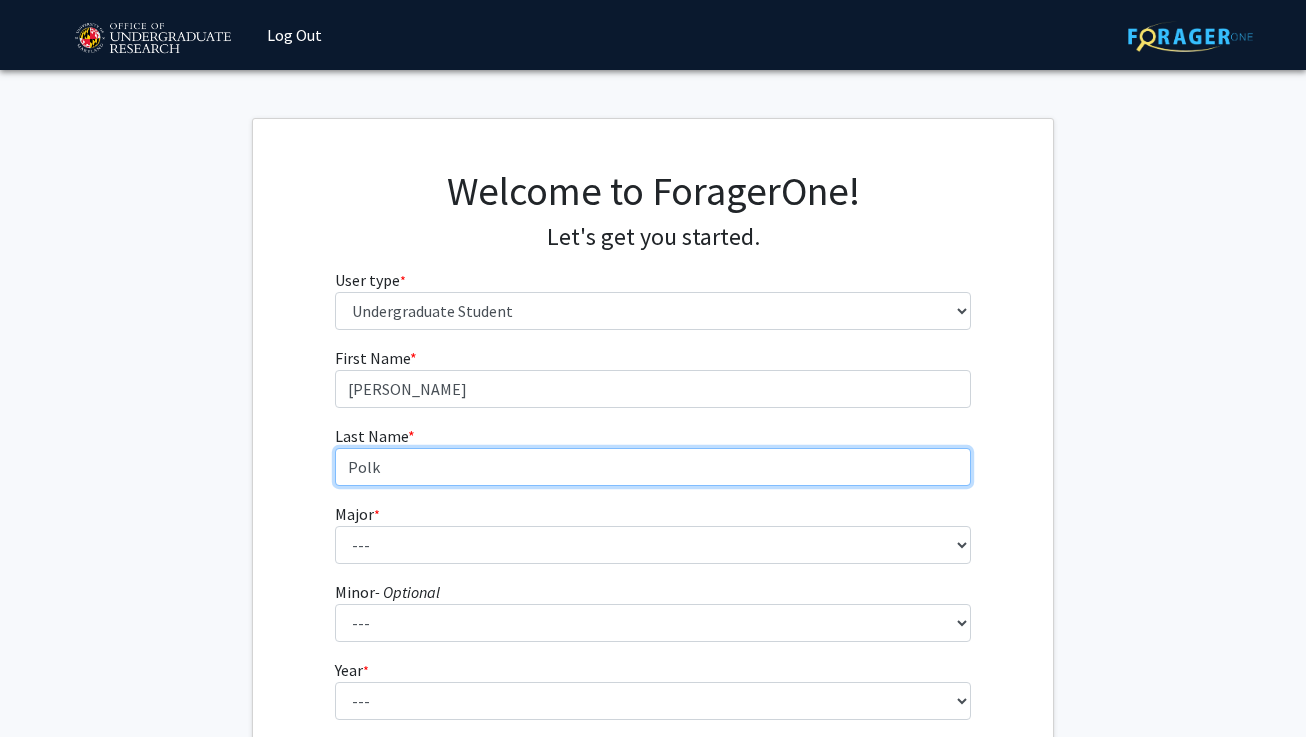type on "Polk" 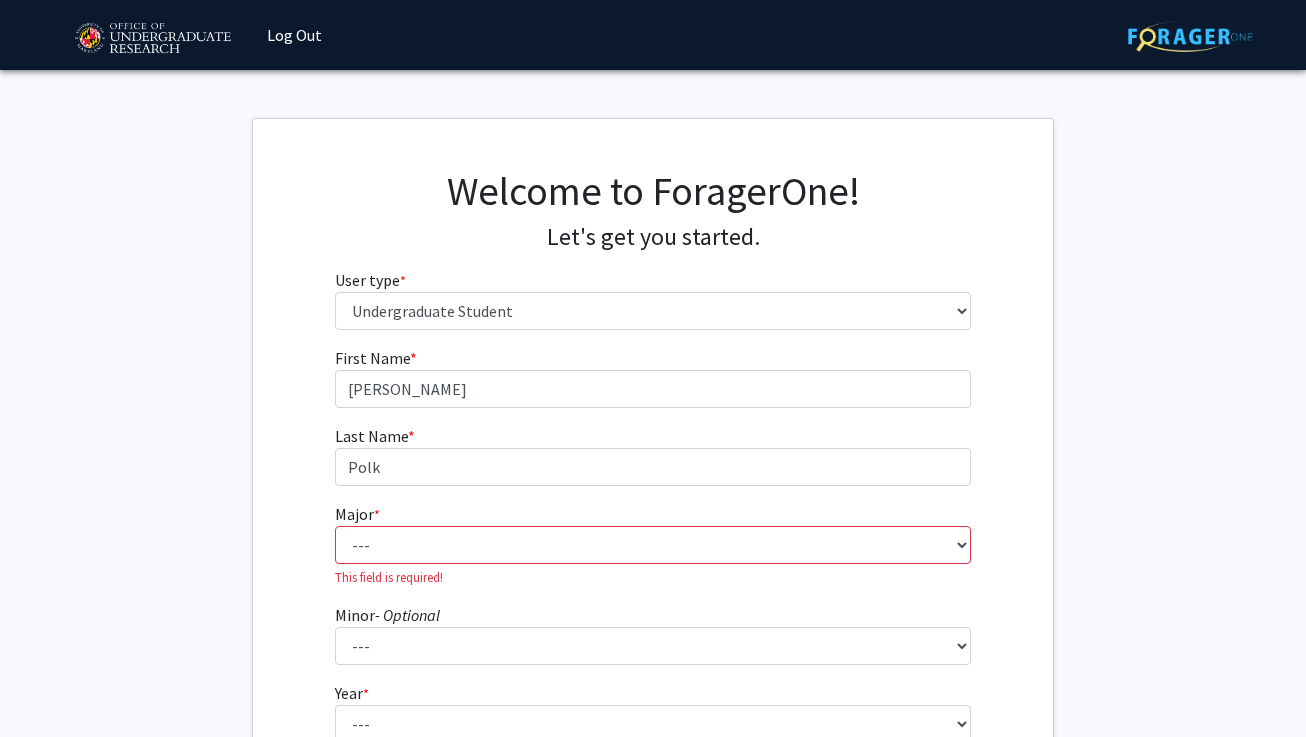 click on "First Name * required [PERSON_NAME] Last Name * required [PERSON_NAME]  Major  * required ---  Accounting   Aerospace Engineering   African American and Africana Studies   Agricultural and Resource Economics   Agricultural Science and Technology   American Studies   Animal Sciences   Anthropology   Arabic Studies   Architecture   Art History   Astronomy   Atmospheric and Oceanic Science   Biochemistry   Biocomputational Engineering   Bioengineering   Biological Sciences   Central European, Russian and Eurasian Studies   Chemical Engineering   Chemistry   Chinese   Cinema and Media Studies   Cinema and Media Studies   Civil Engineering   Classical Languages and Literatures   Communication   Computer Engineering   Computer Science   Criminology and Criminal Justice   Cyber-Physical Systems Engineering   Dance   Early Childhood/Early Childhood Special Education   Economics   Electrical Engineering   Elementary Education   Elementary/Middle Special Education   English Language and Literature   Environmental Science and Policy" 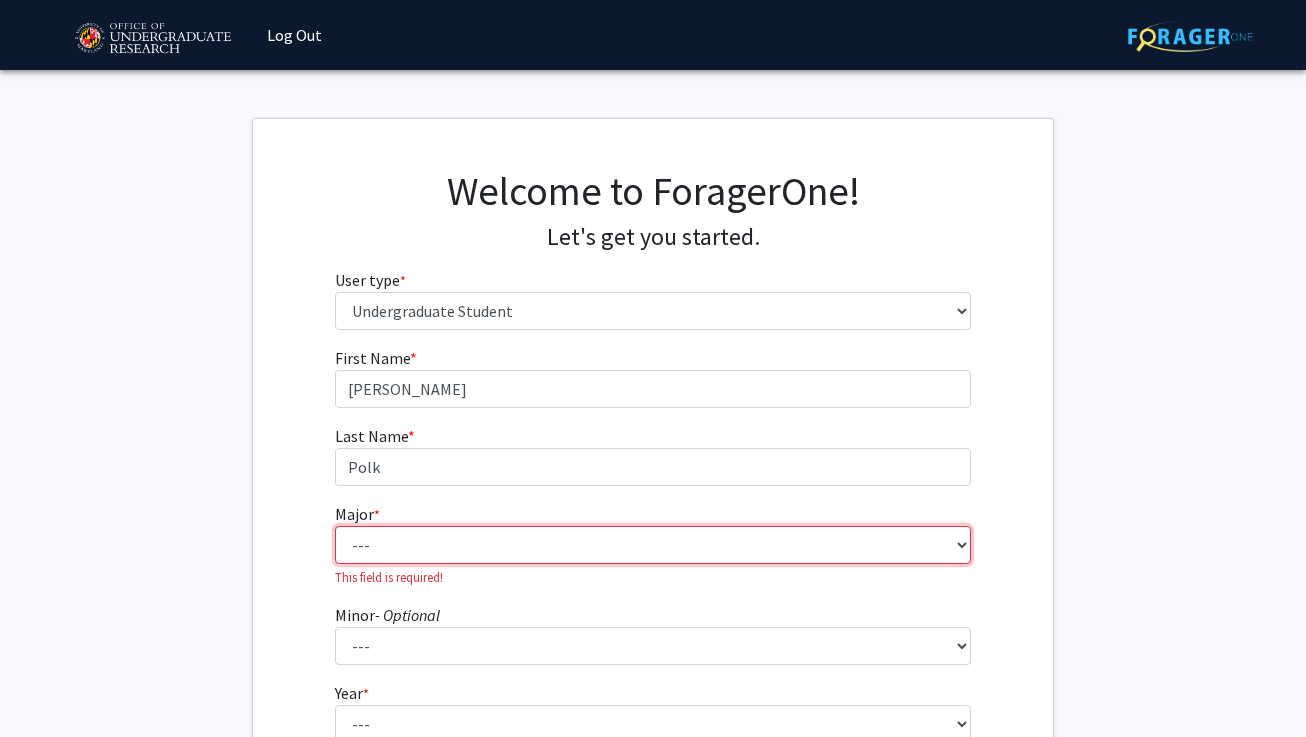 select on "28: 2329" 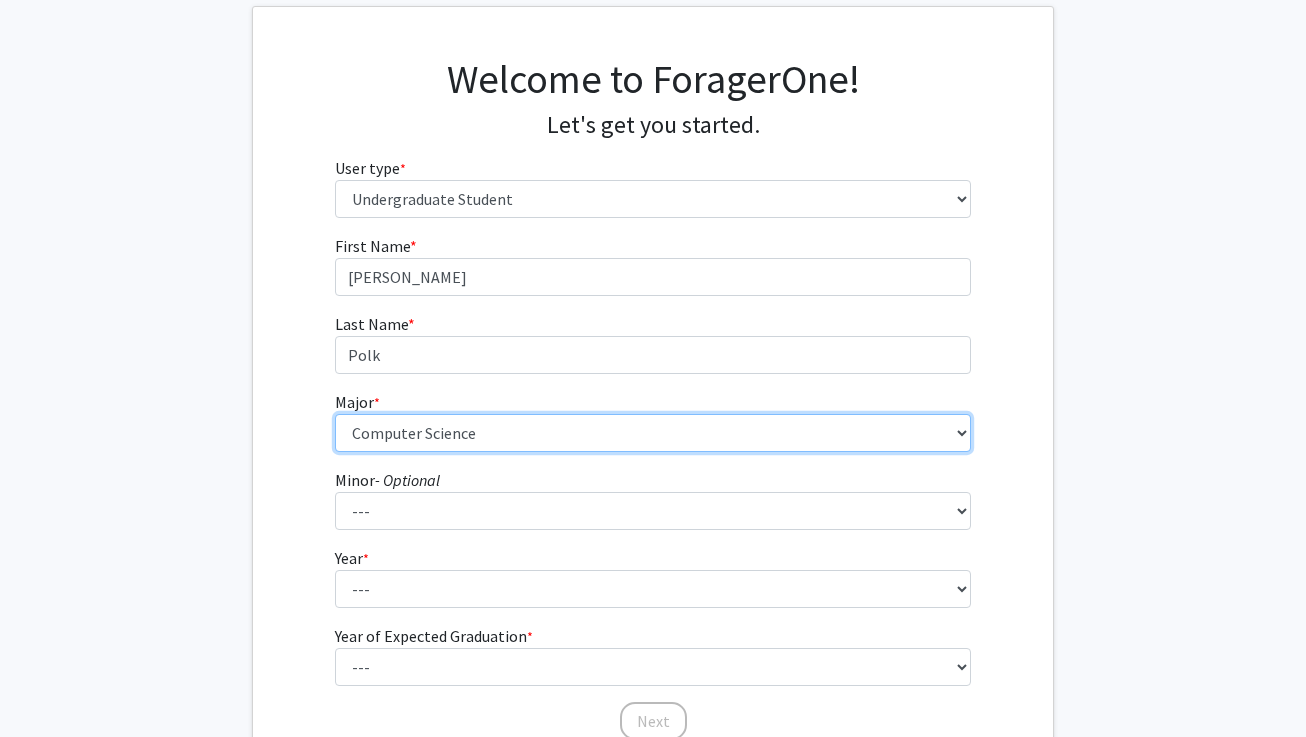 scroll, scrollTop: 138, scrollLeft: 0, axis: vertical 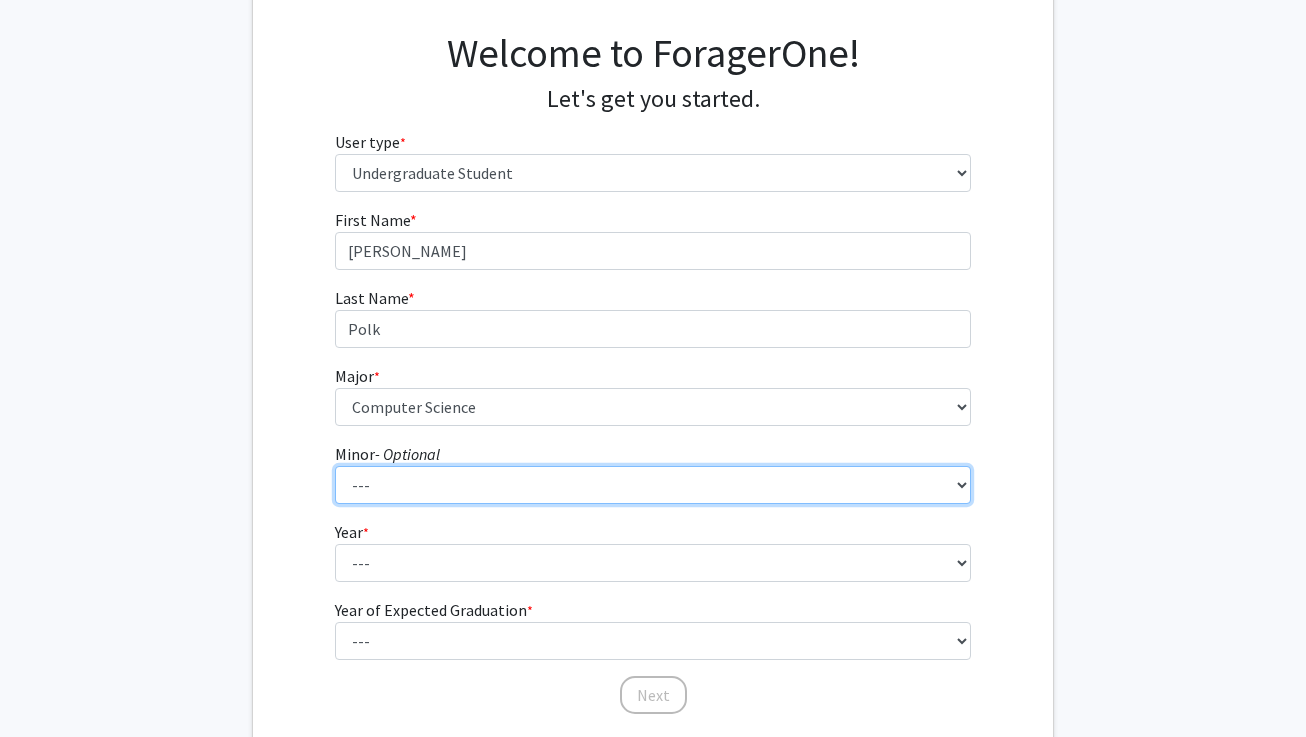 select on "2: 1805" 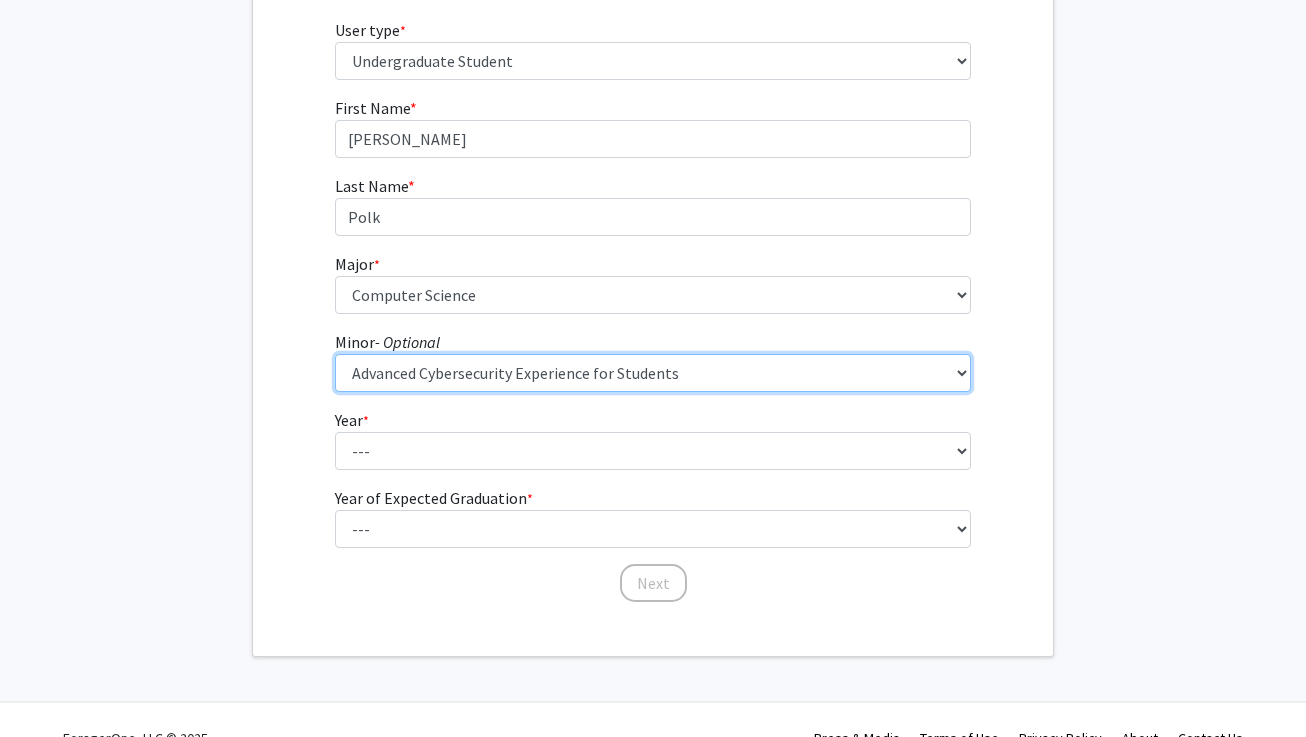 scroll, scrollTop: 251, scrollLeft: 0, axis: vertical 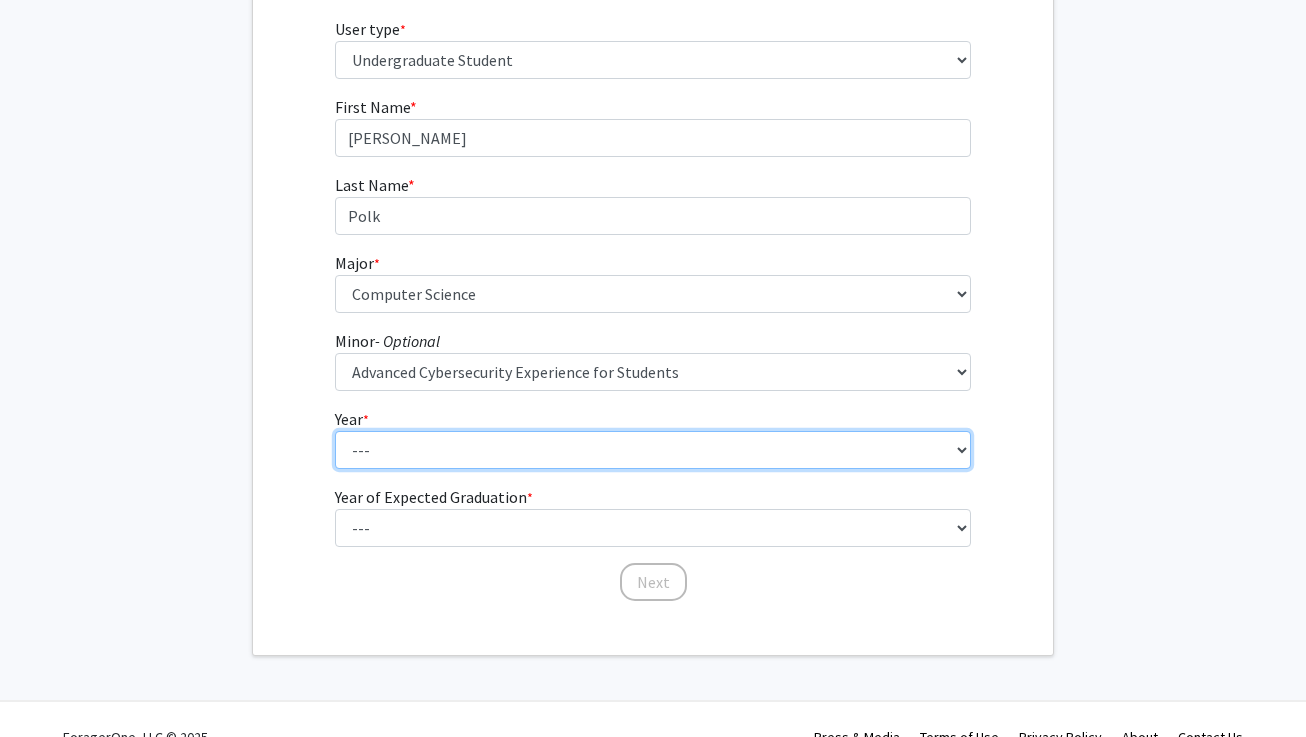 select on "3: junior" 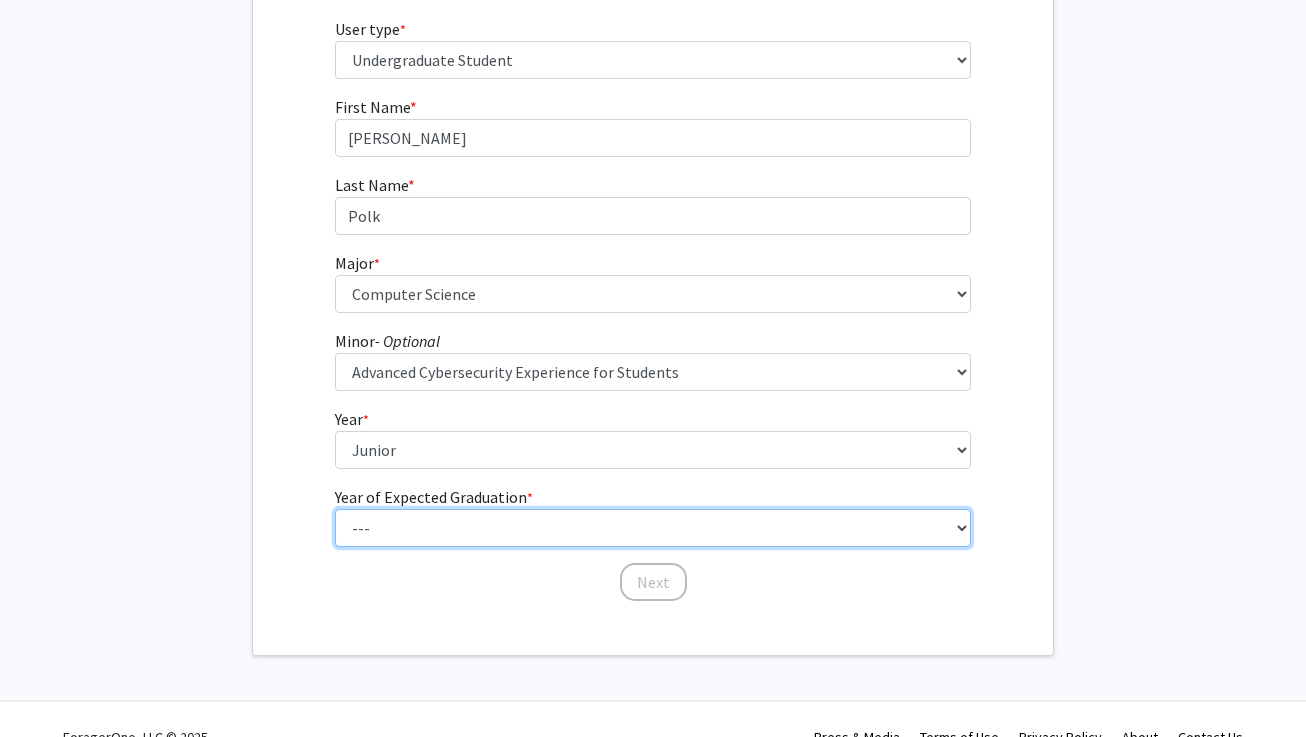 select on "3: 2027" 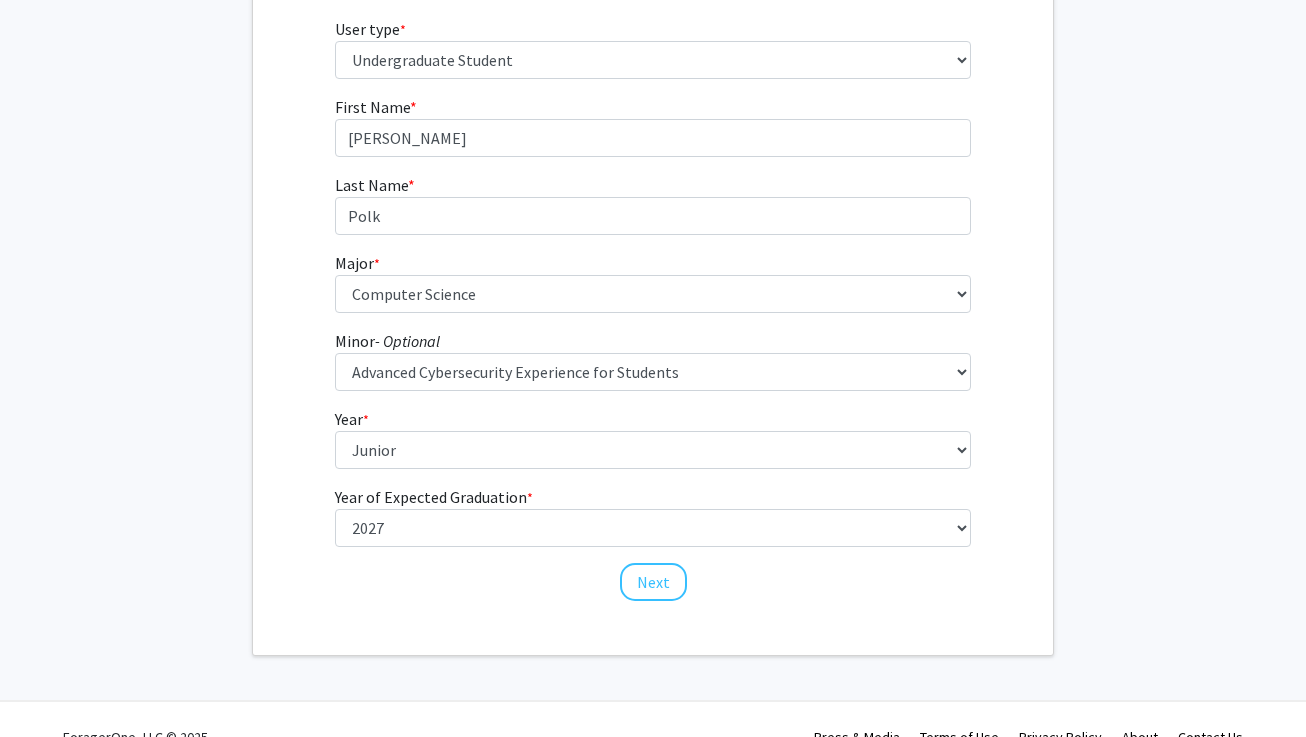 drag, startPoint x: 248, startPoint y: 712, endPoint x: 645, endPoint y: 580, distance: 418.36945 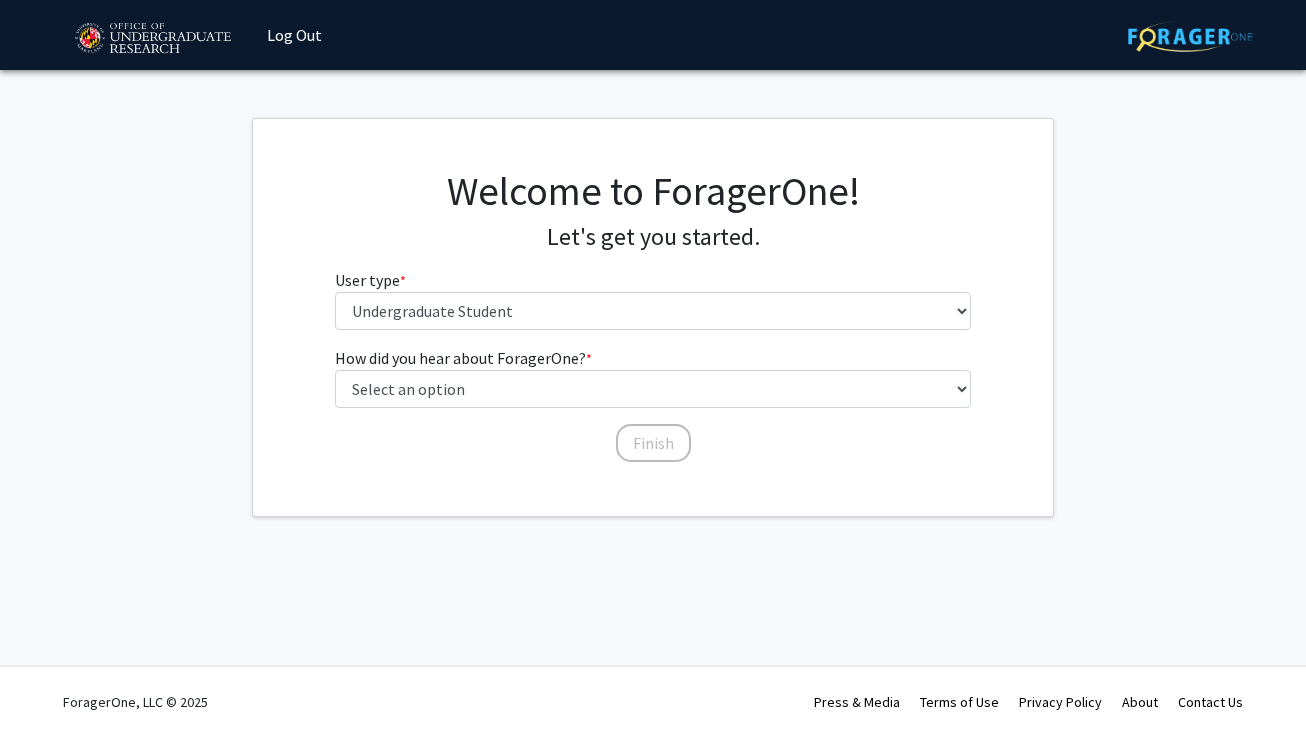 scroll, scrollTop: 0, scrollLeft: 0, axis: both 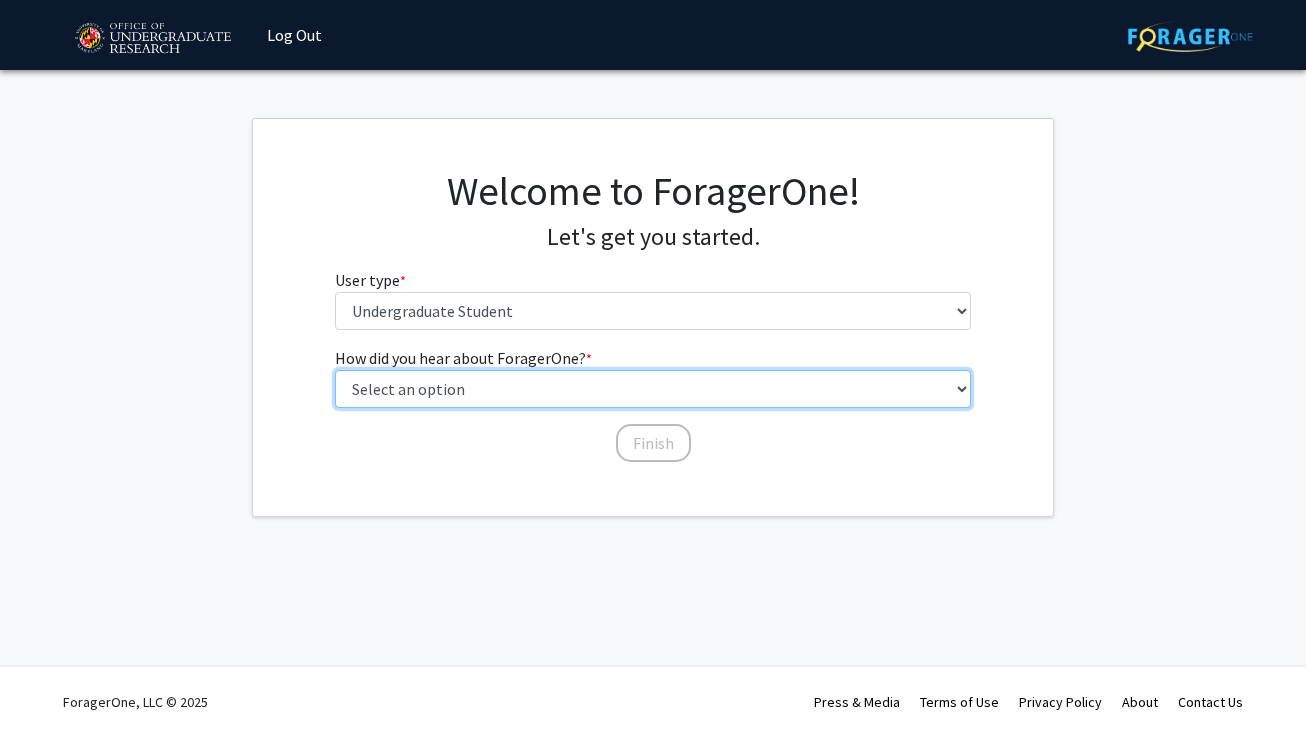 select on "3: university_website" 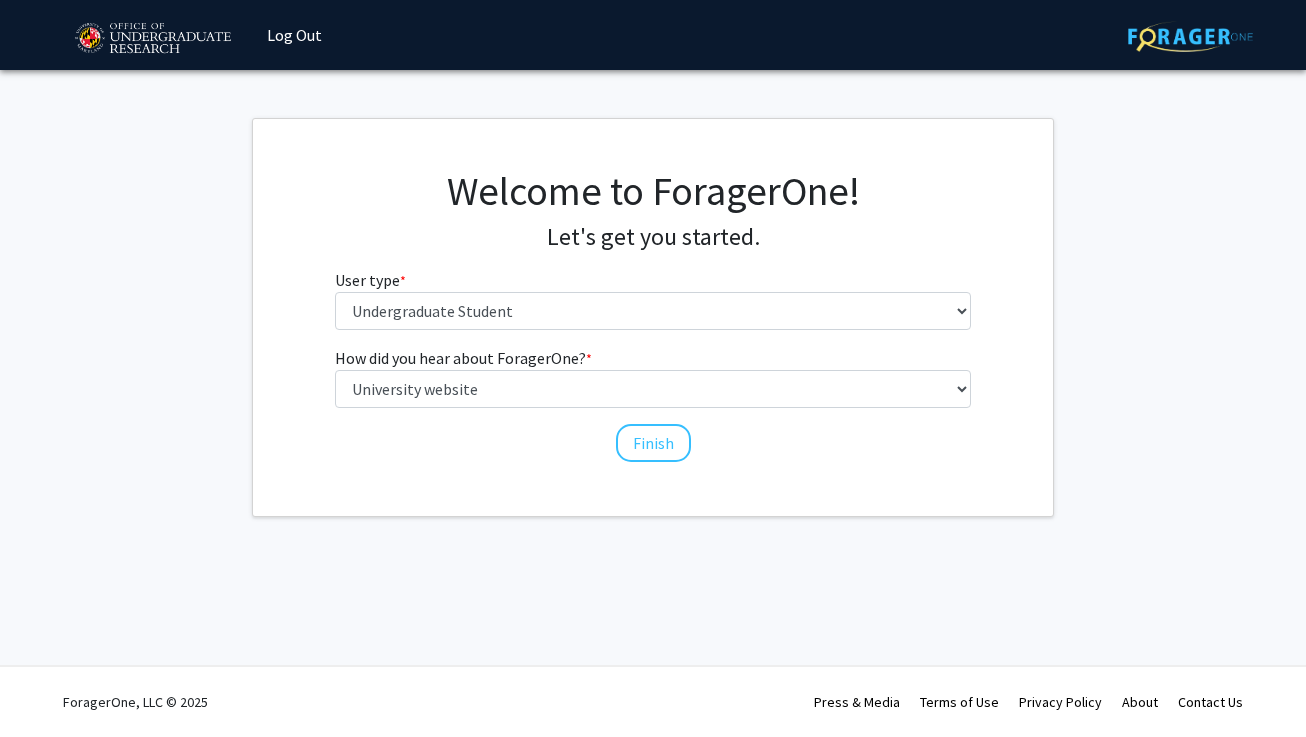 drag, startPoint x: 139, startPoint y: 702, endPoint x: 216, endPoint y: 599, distance: 128.60016 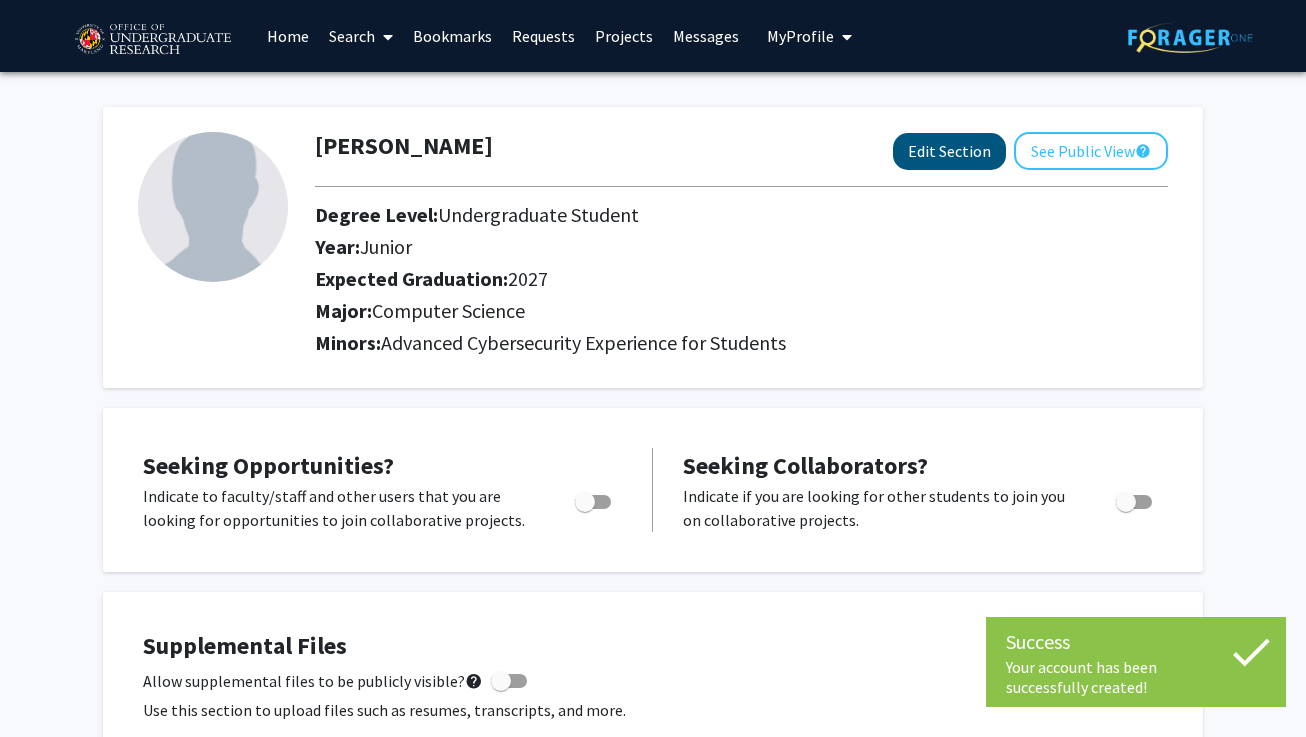 click on "Edit Section" 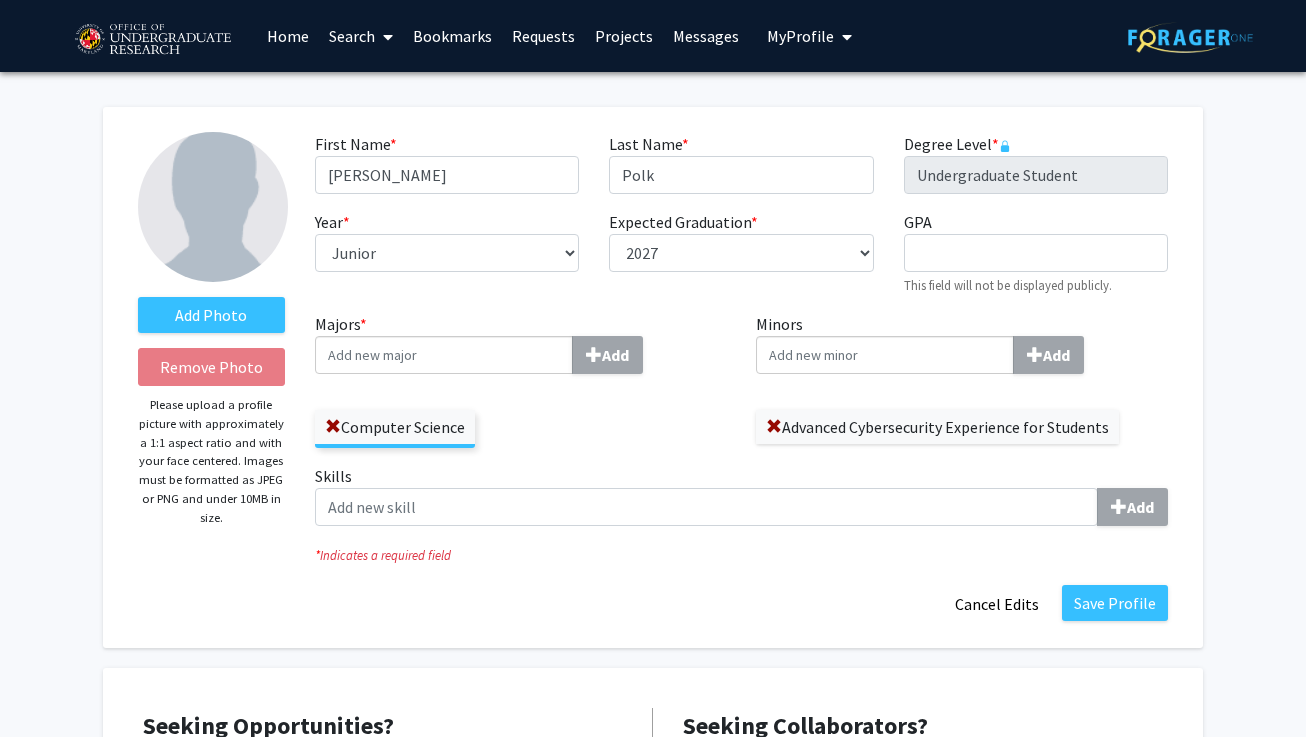 click on "Minors  Add" at bounding box center (885, 355) 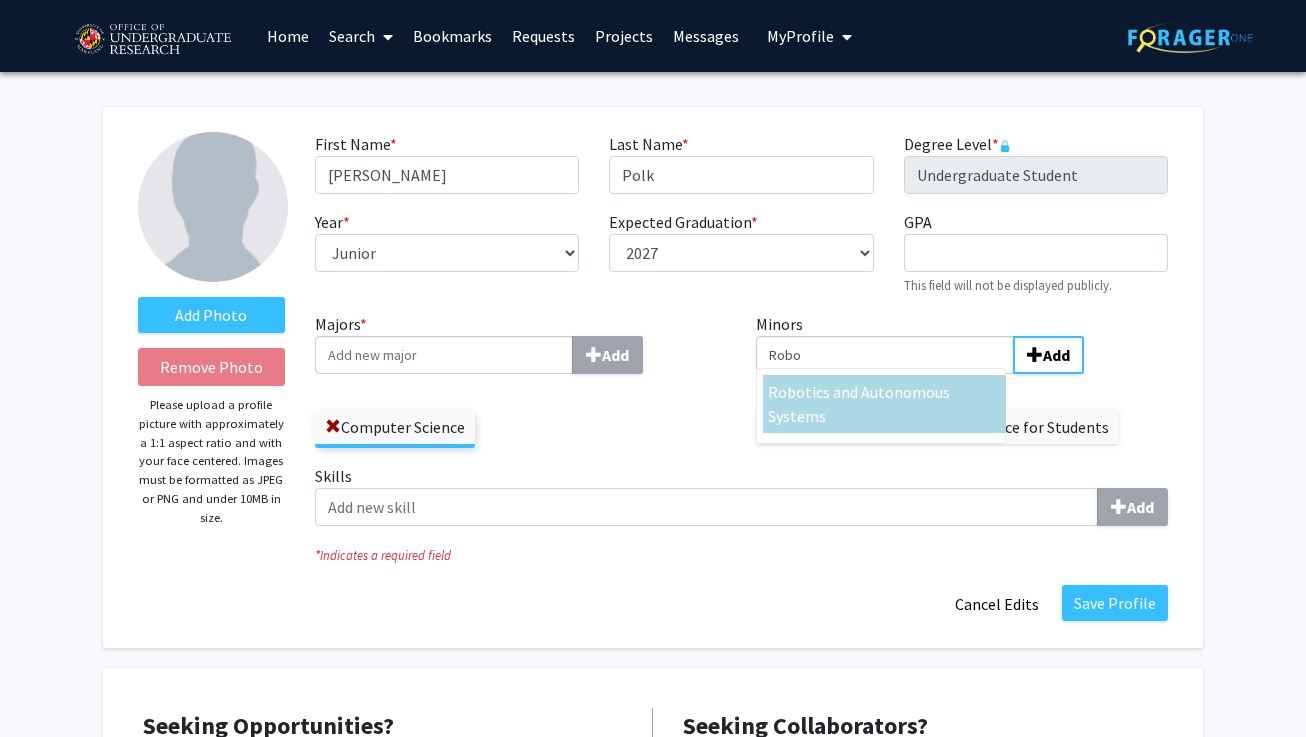 type on "Robo" 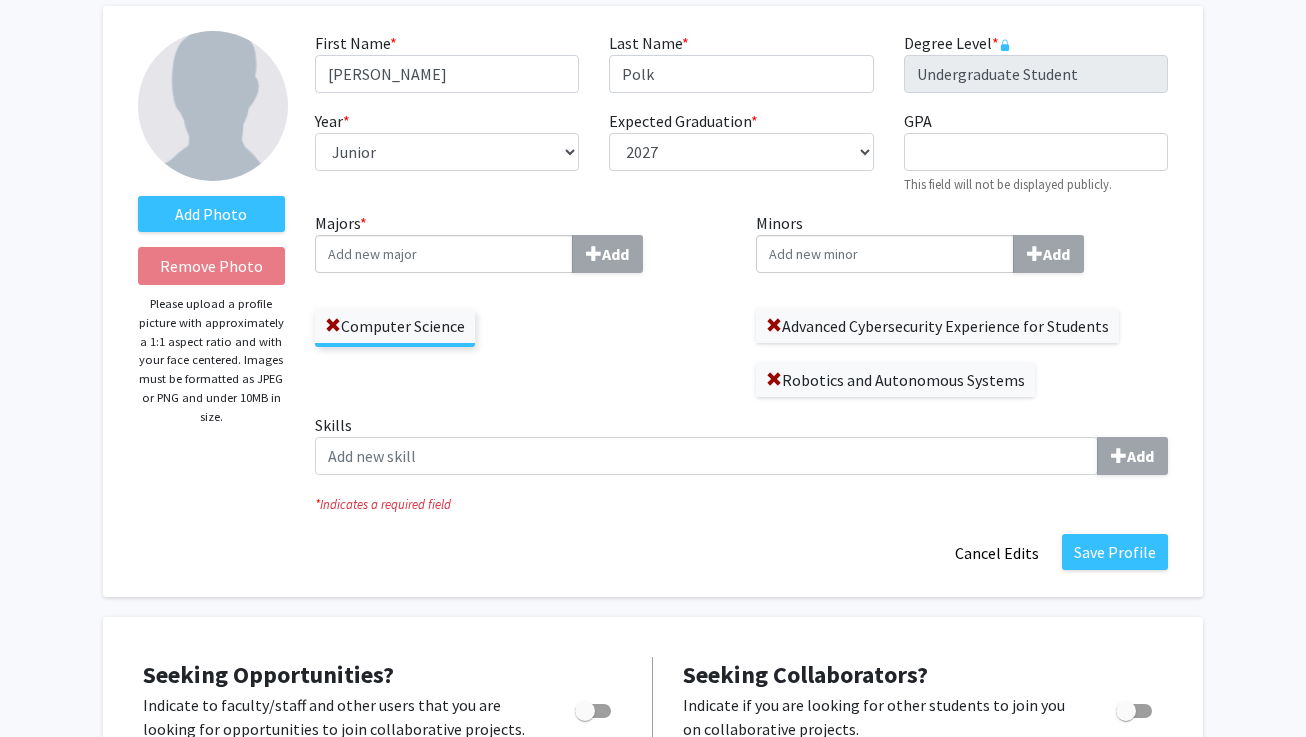 scroll, scrollTop: 114, scrollLeft: 0, axis: vertical 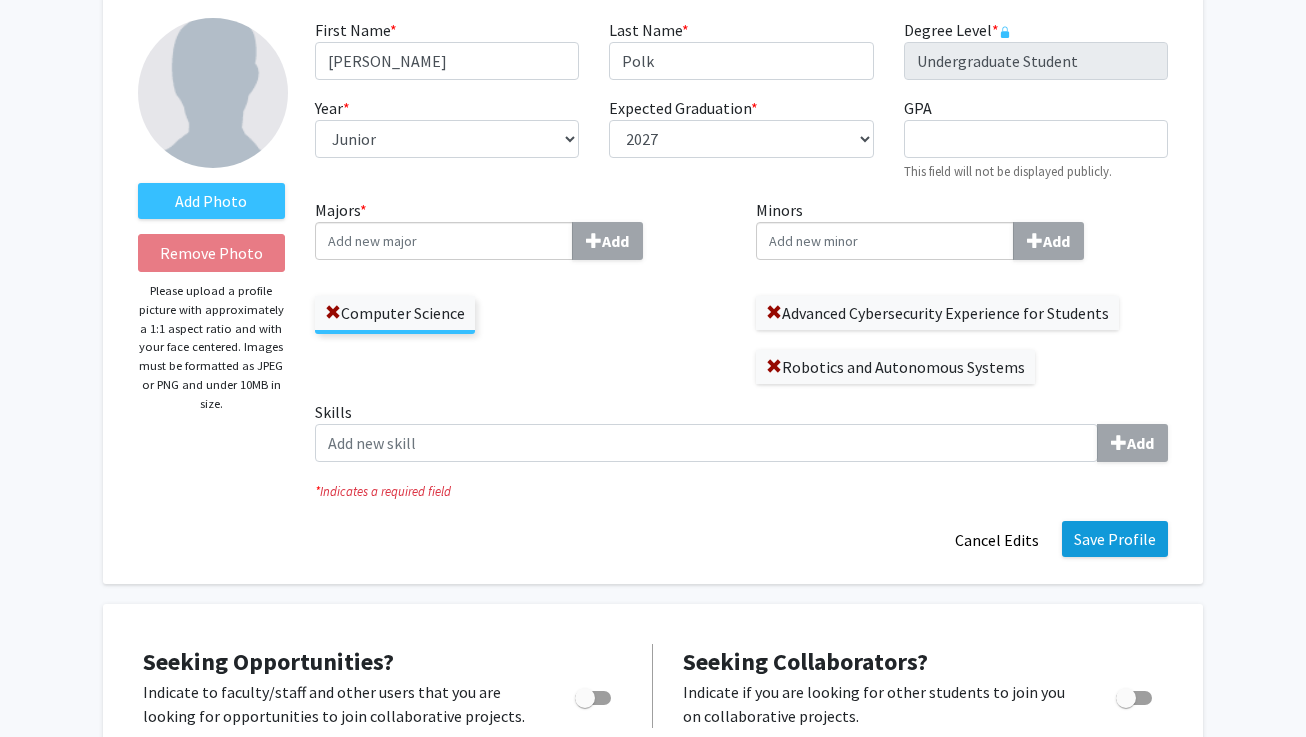 click on "Save Profile" 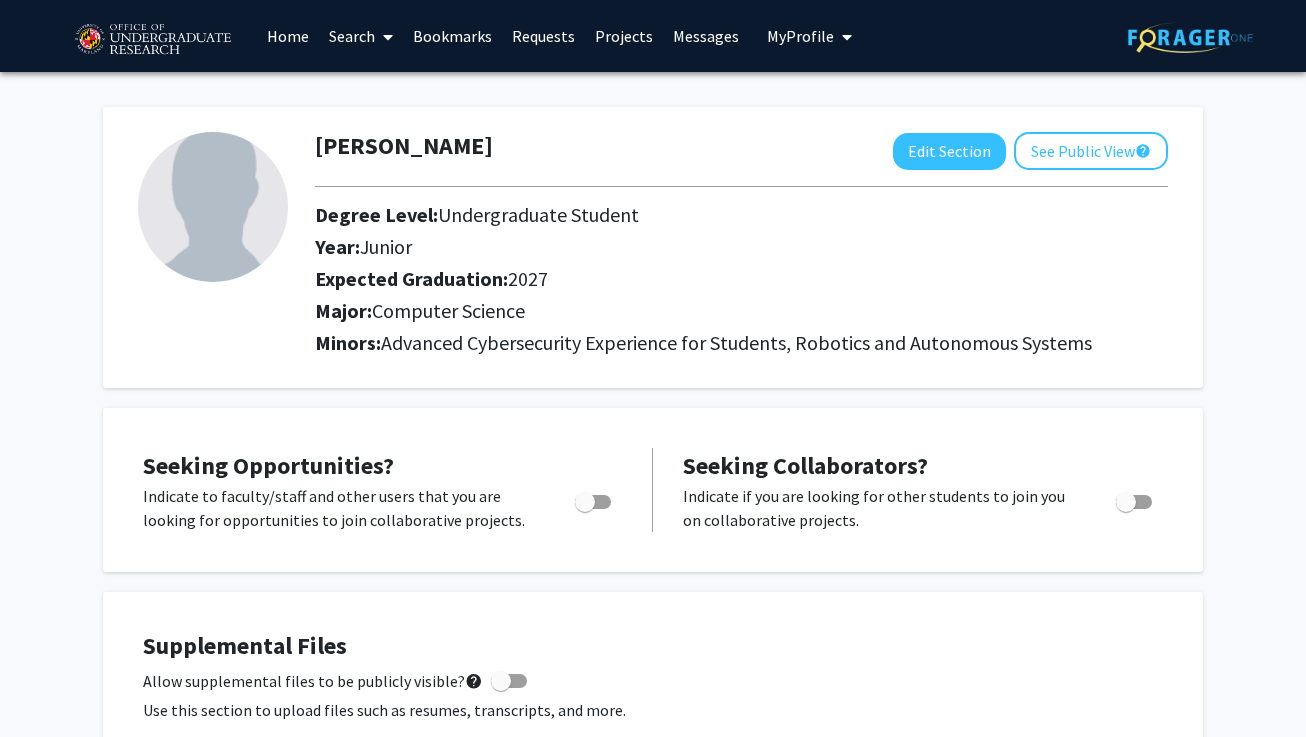 scroll, scrollTop: 0, scrollLeft: 0, axis: both 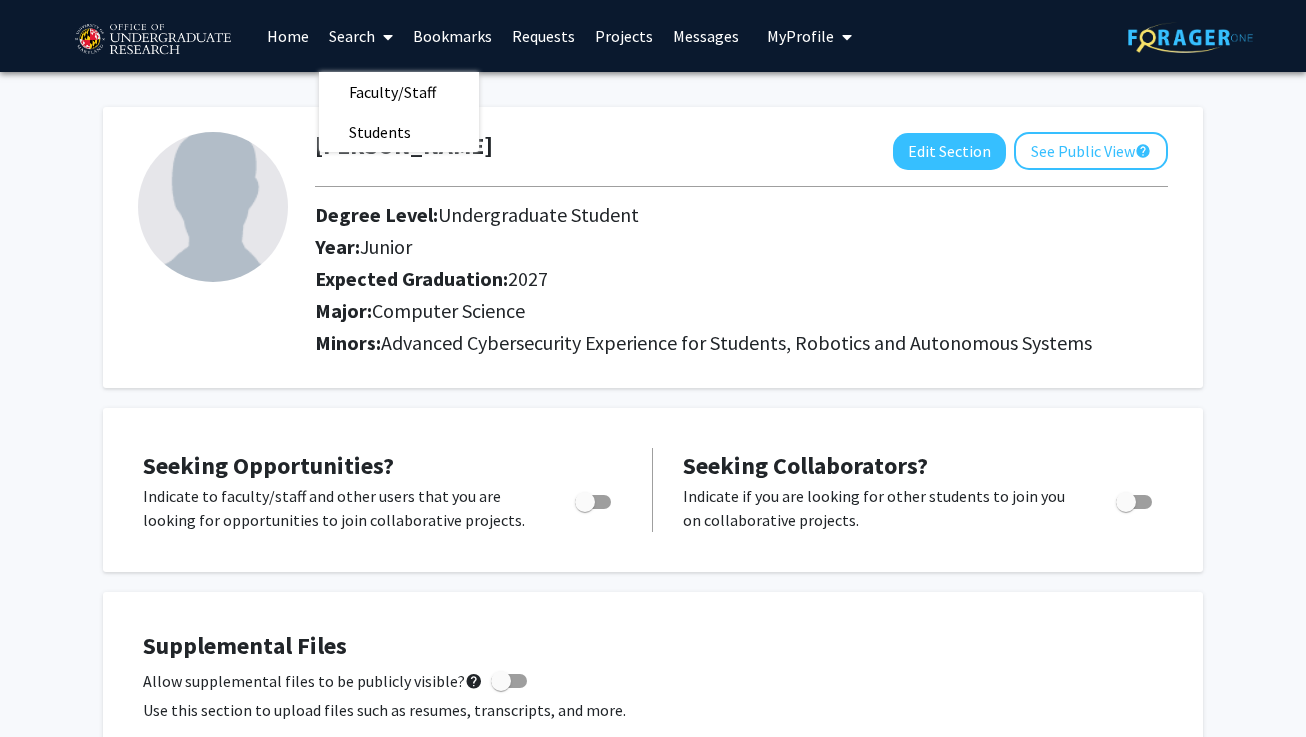 click on "Search" at bounding box center [361, 36] 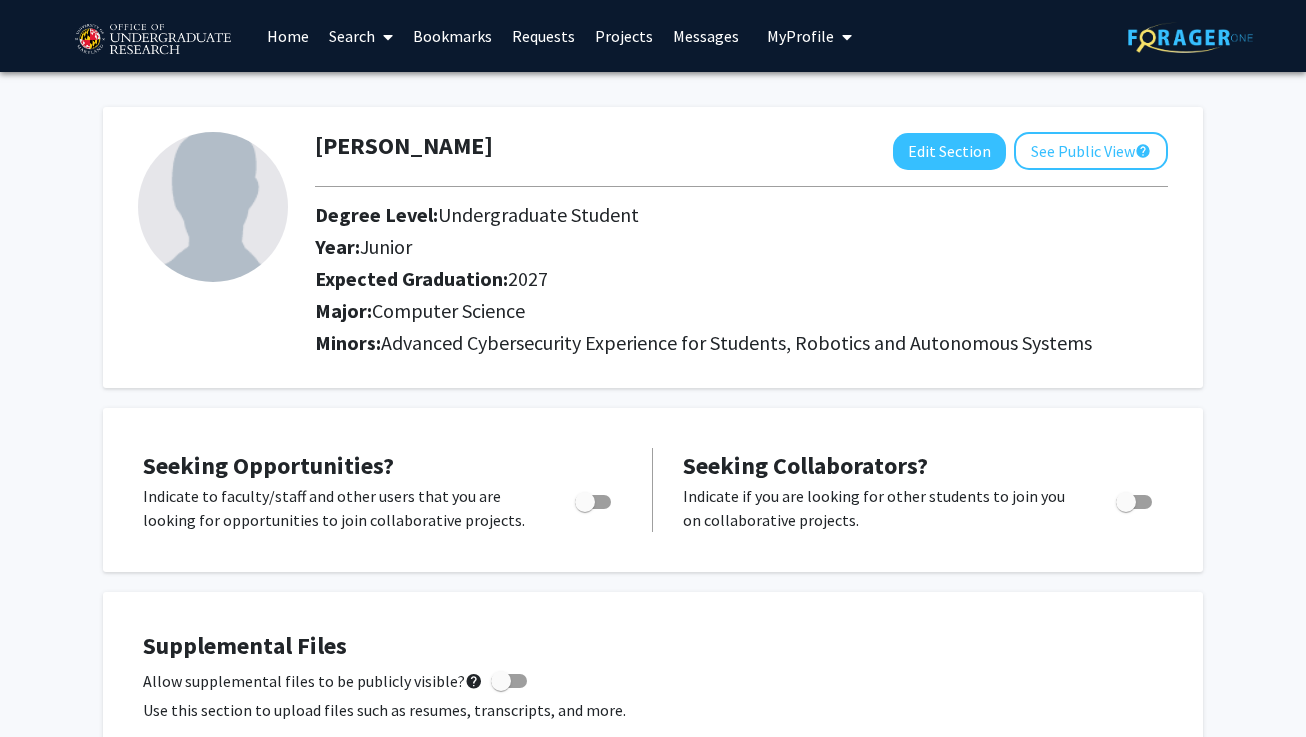 click on "Home" at bounding box center (288, 36) 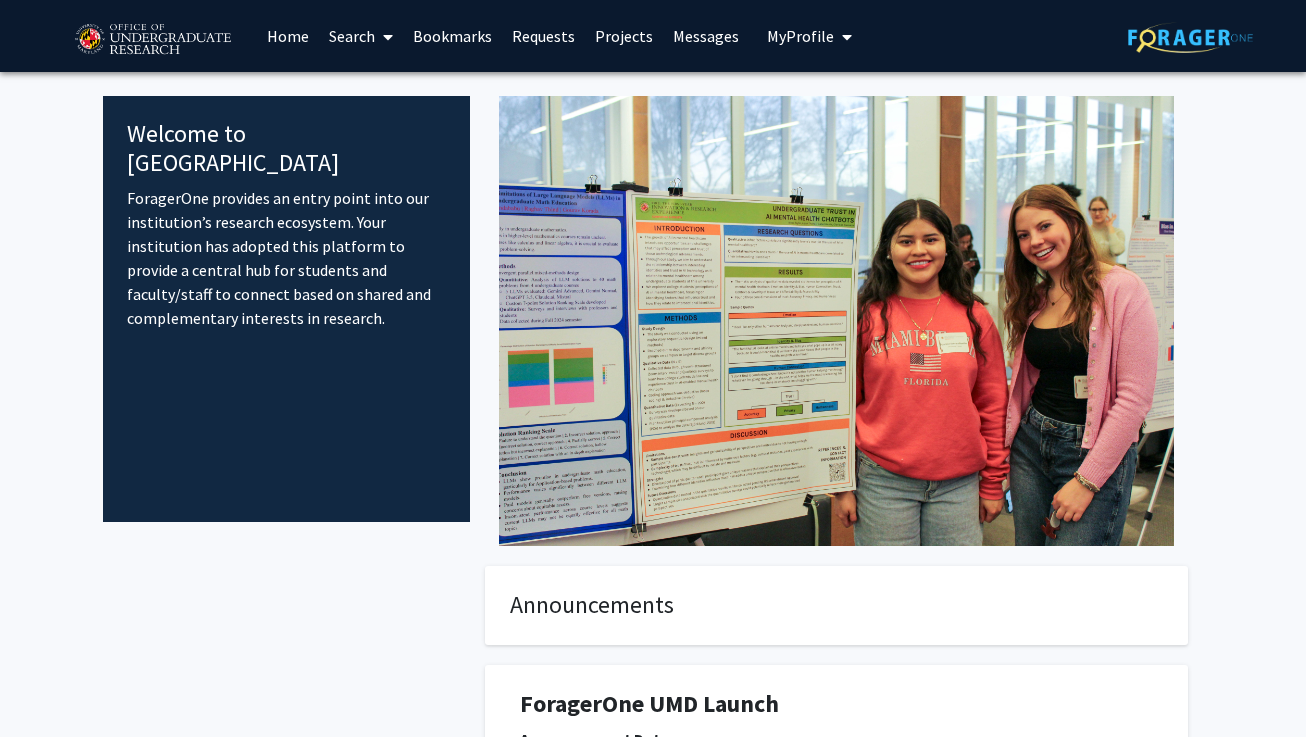 scroll, scrollTop: 0, scrollLeft: 0, axis: both 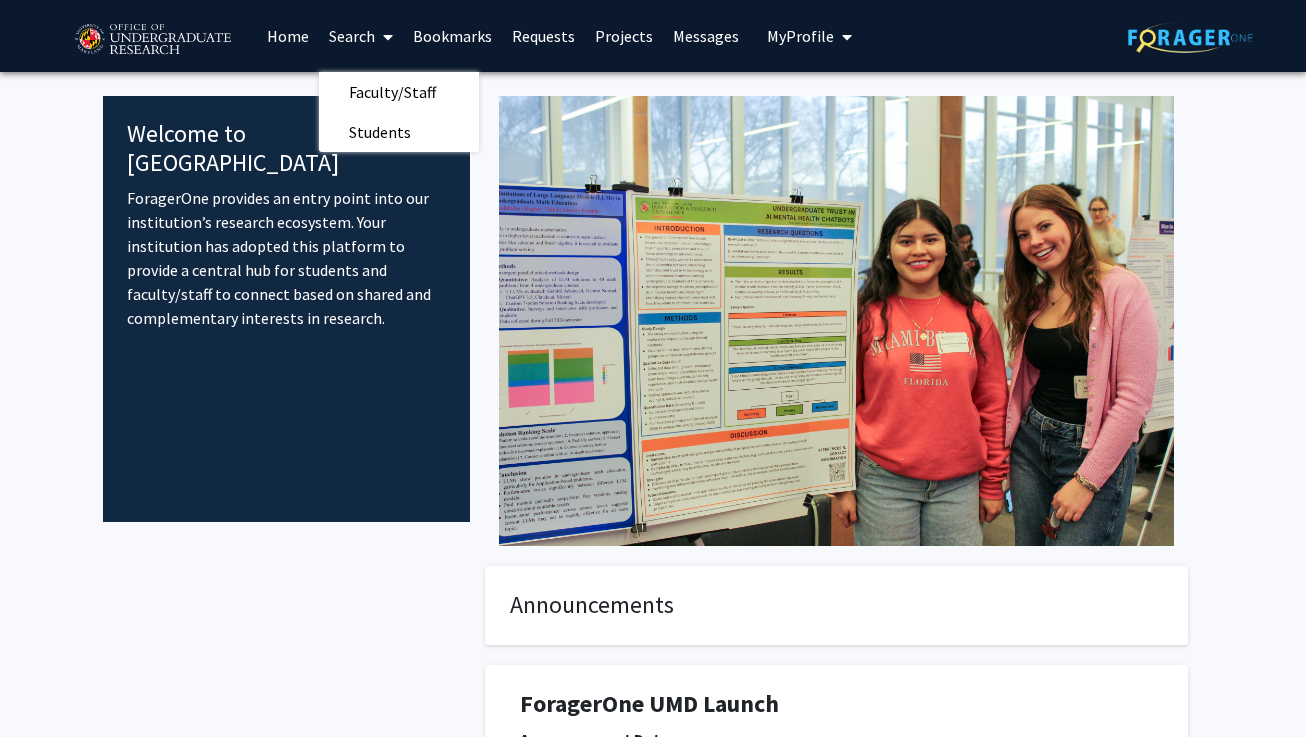click at bounding box center (384, 37) 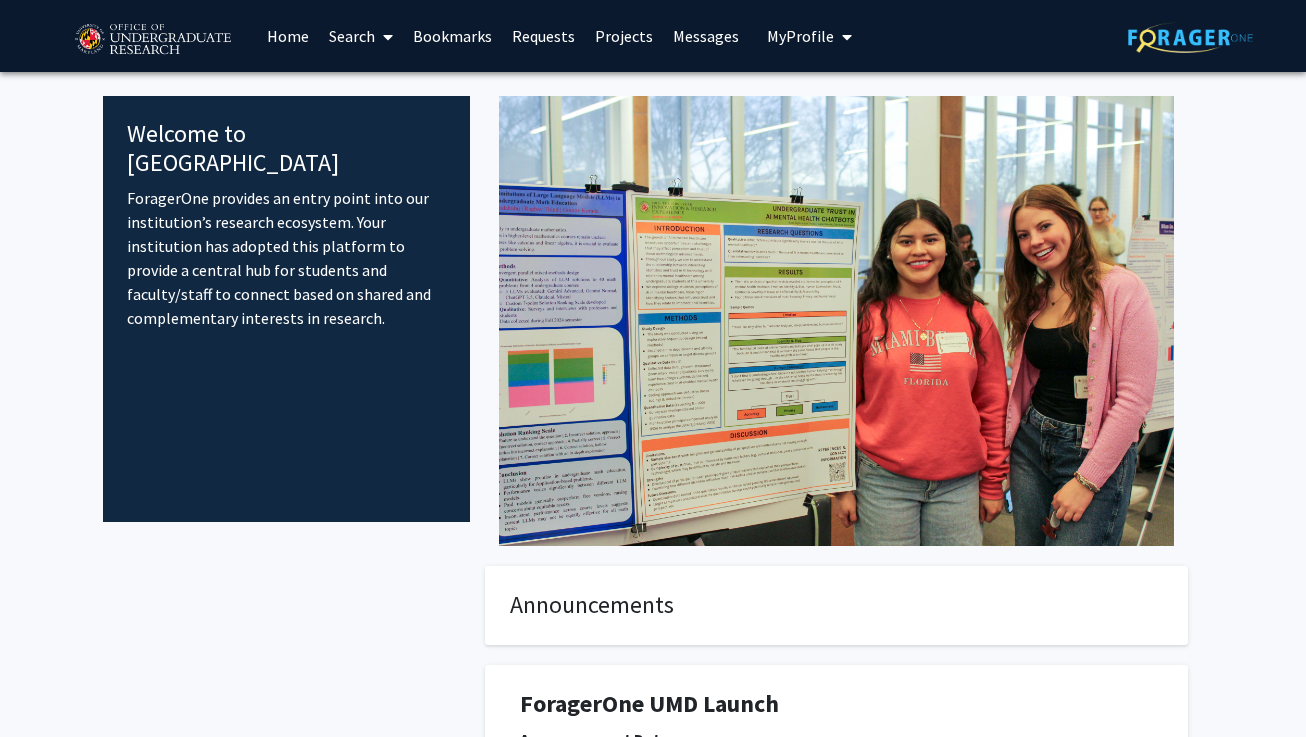click at bounding box center [384, 37] 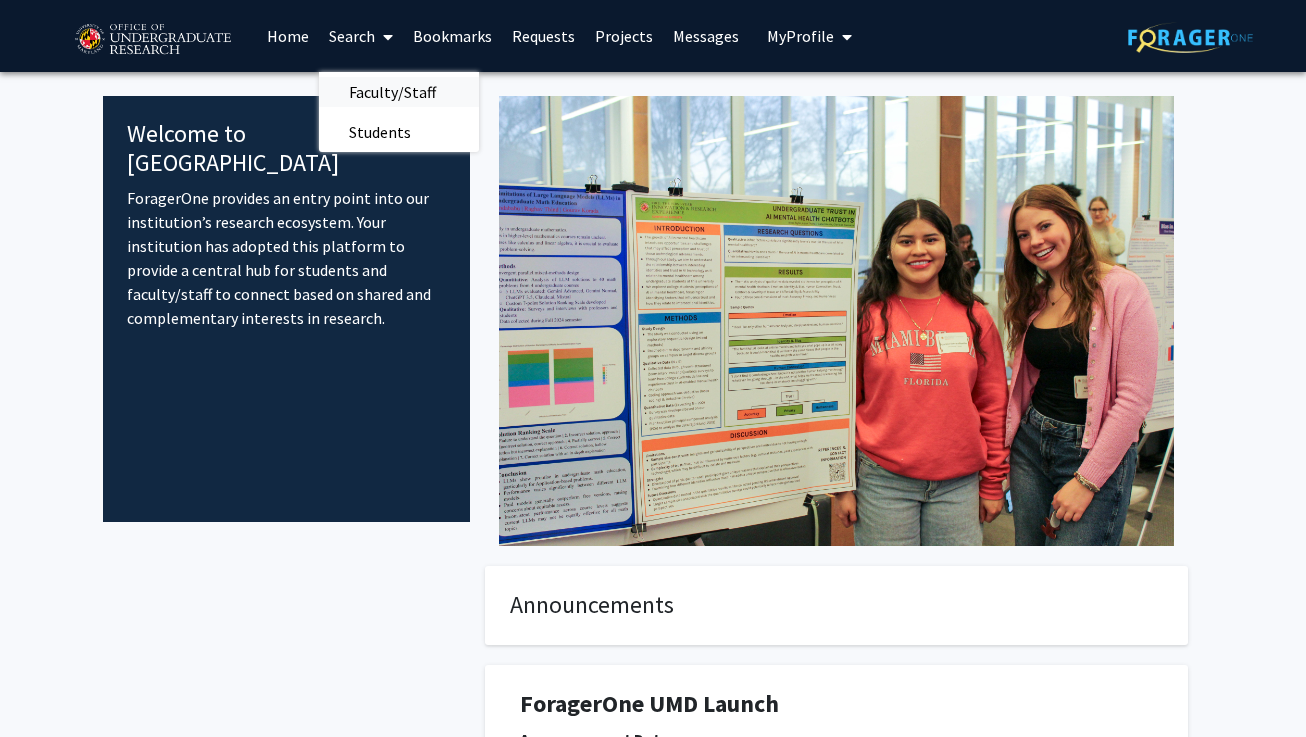 click on "Faculty/Staff" at bounding box center [392, 92] 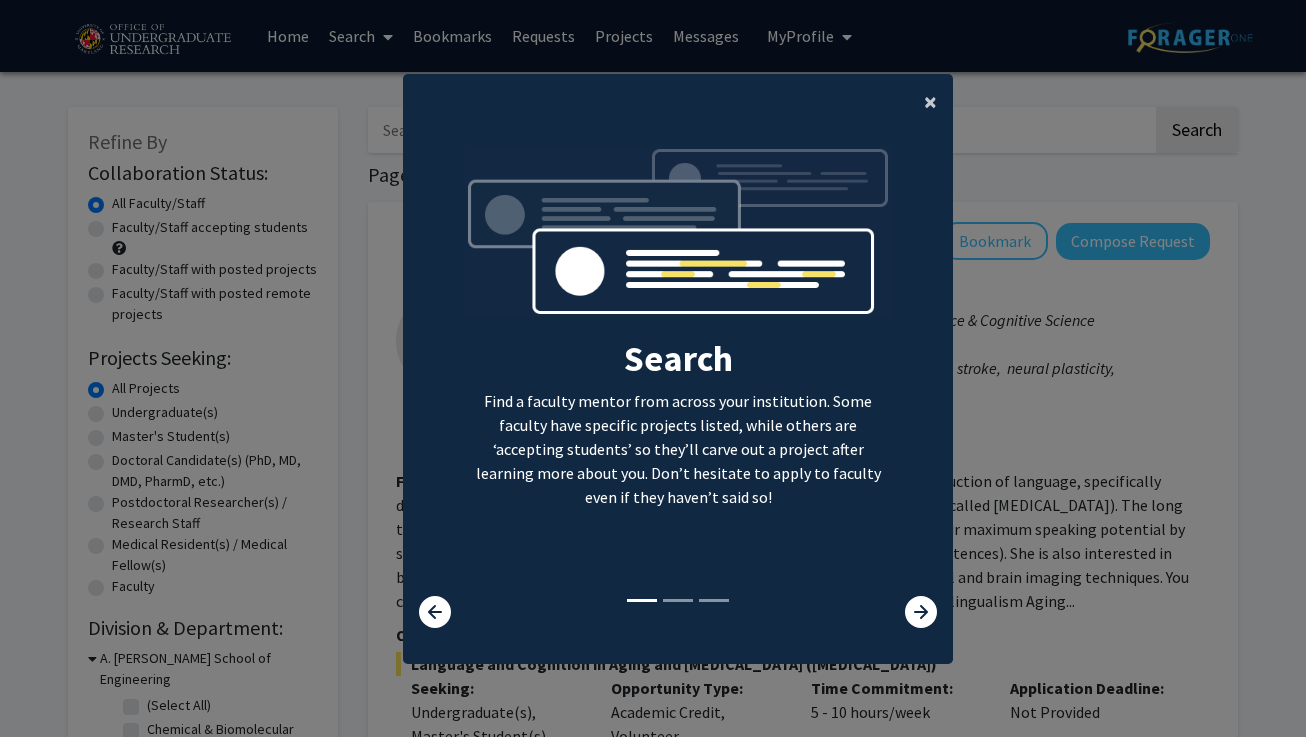 click on "×" 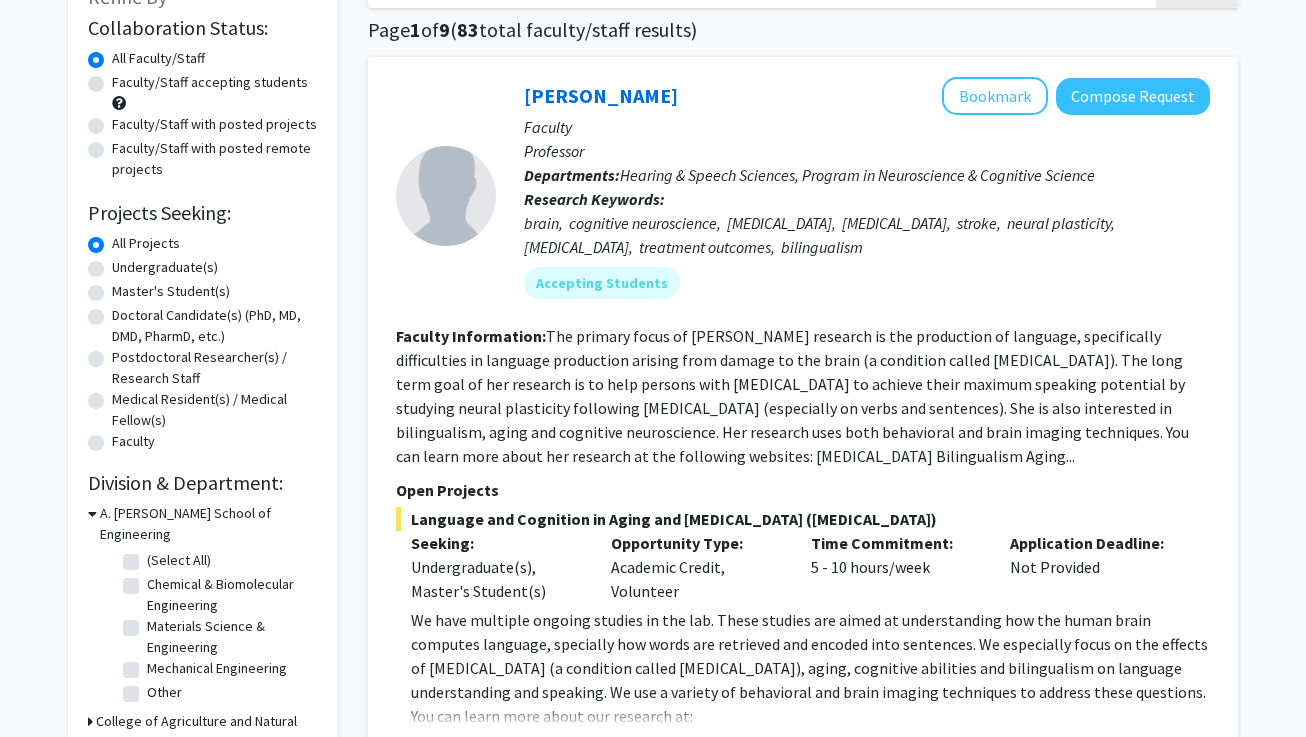 scroll, scrollTop: 149, scrollLeft: 0, axis: vertical 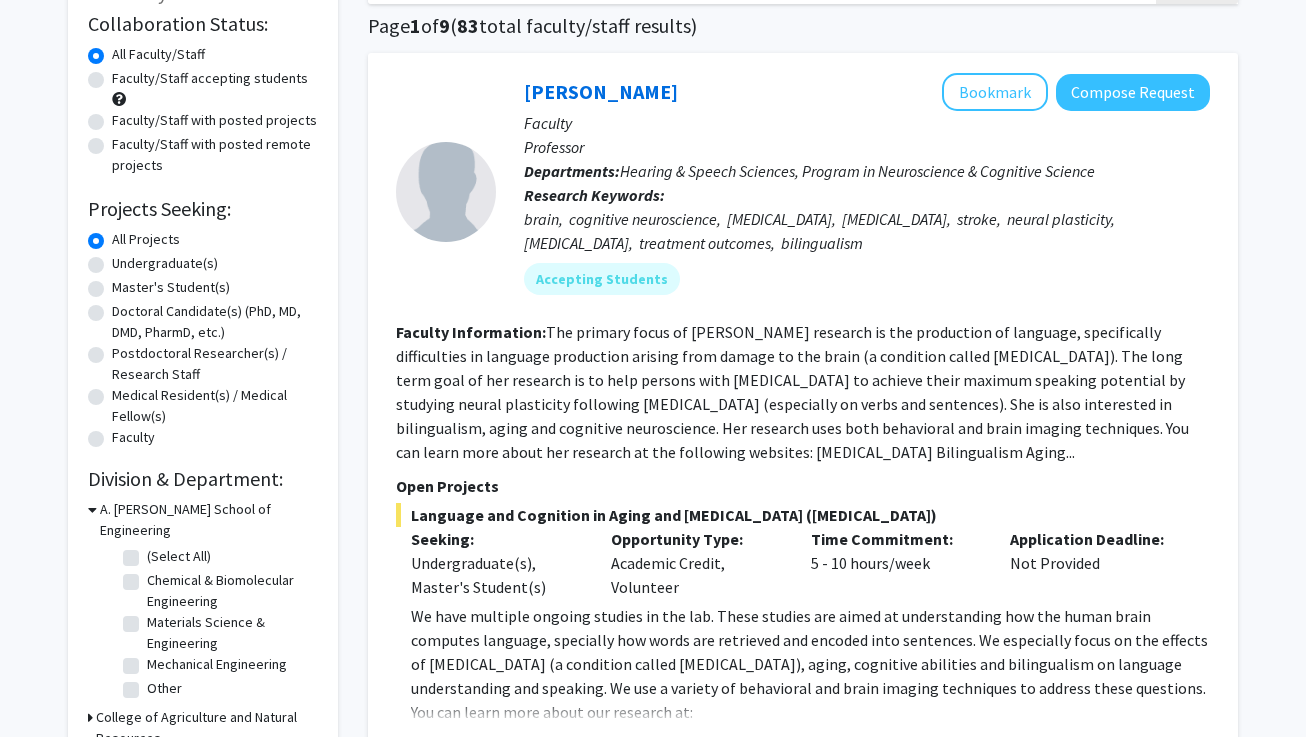 click on "Undergraduate(s)" 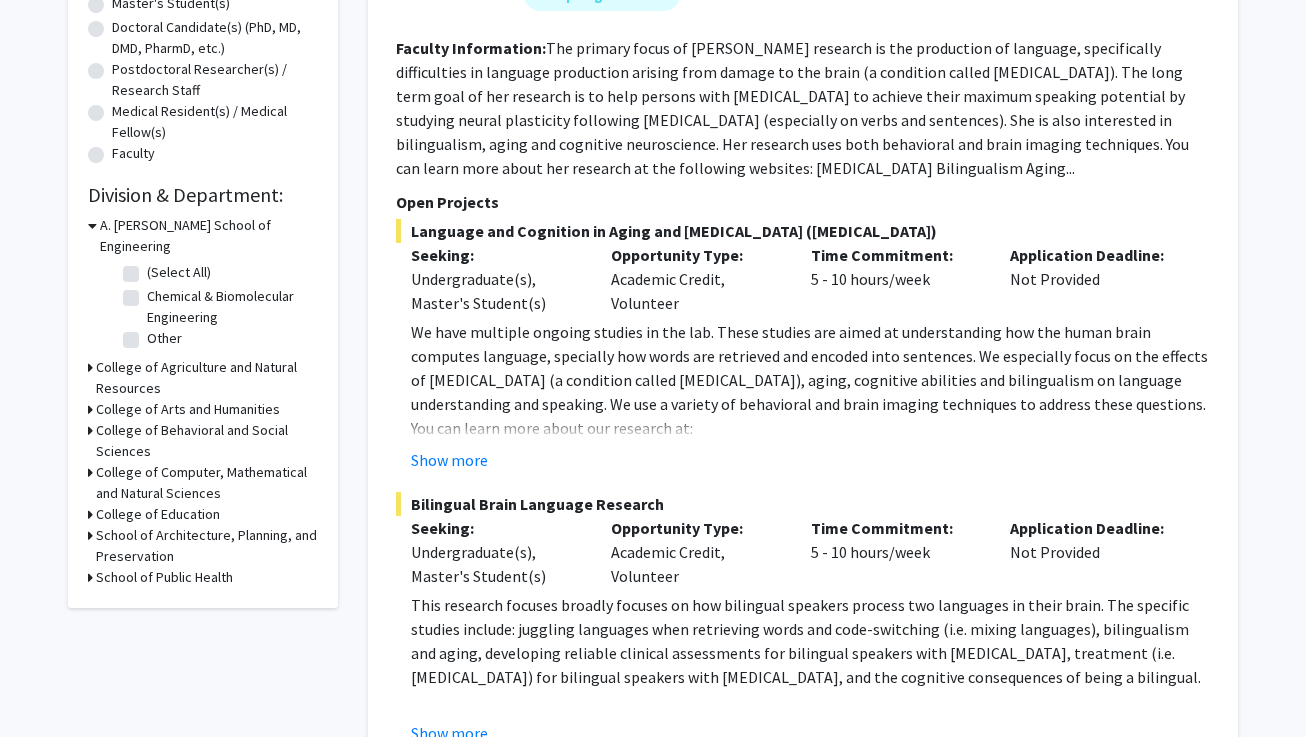 scroll, scrollTop: 434, scrollLeft: 0, axis: vertical 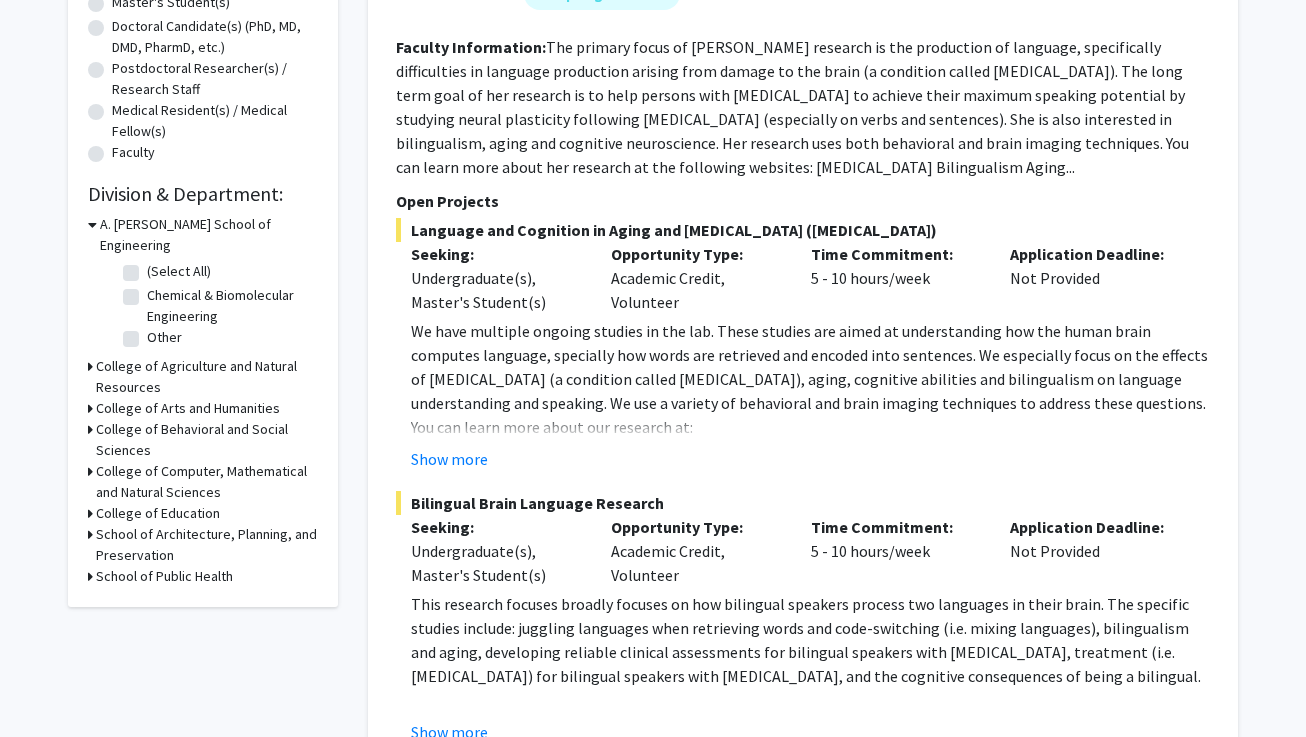 click on "College of Computer, Mathematical and Natural Sciences" at bounding box center (207, 482) 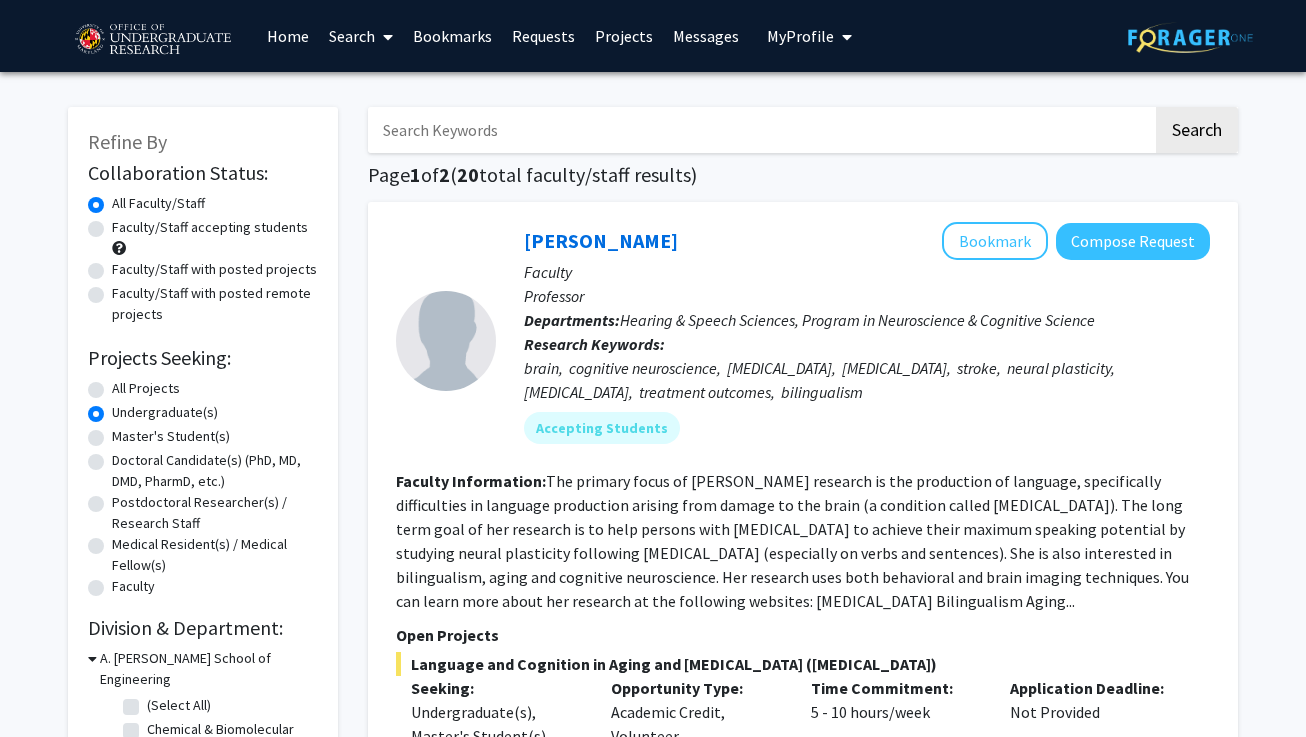 scroll, scrollTop: 0, scrollLeft: 0, axis: both 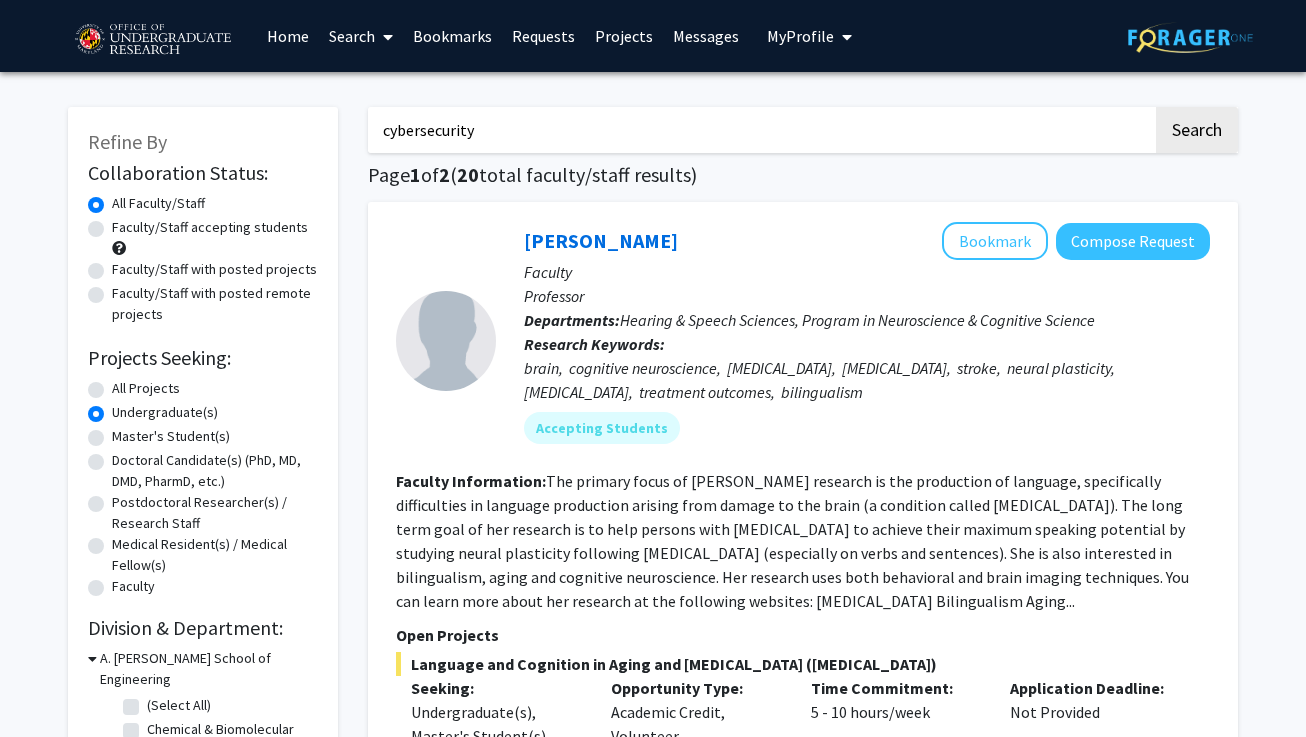 type on "cybersecurity" 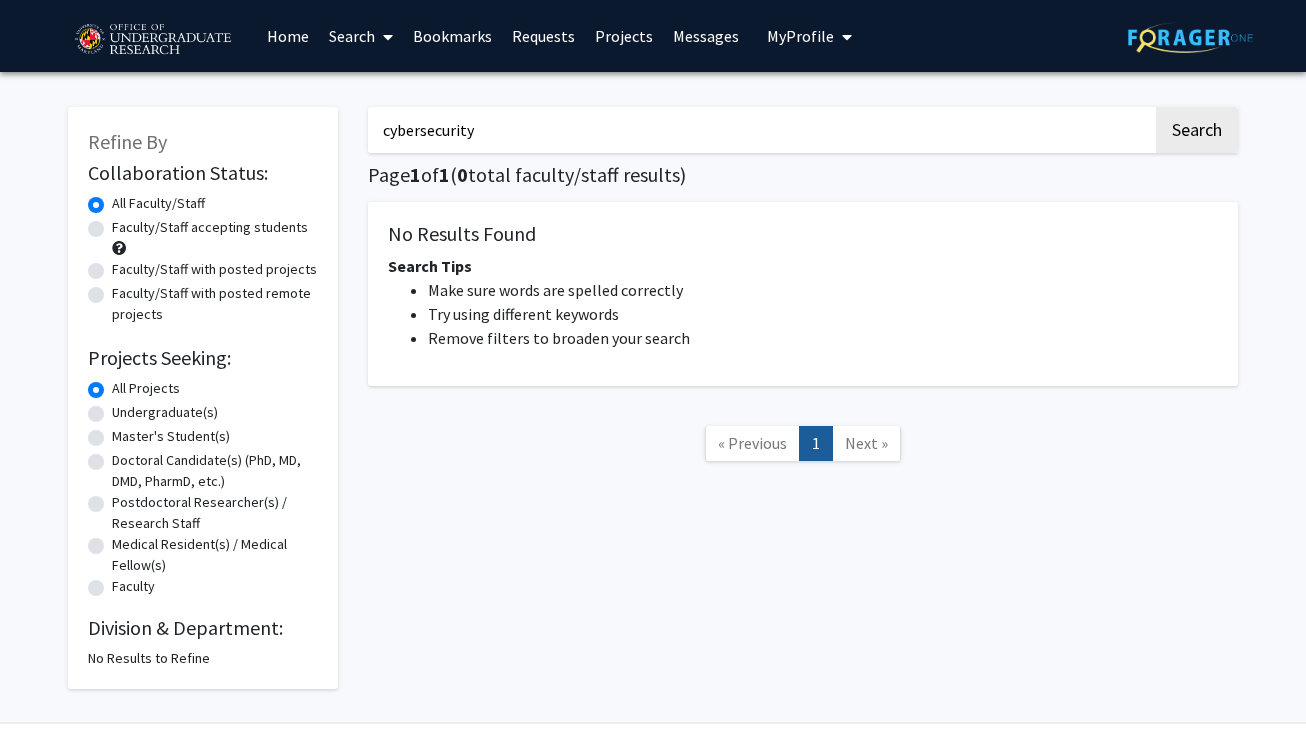 click on "Search" at bounding box center [361, 36] 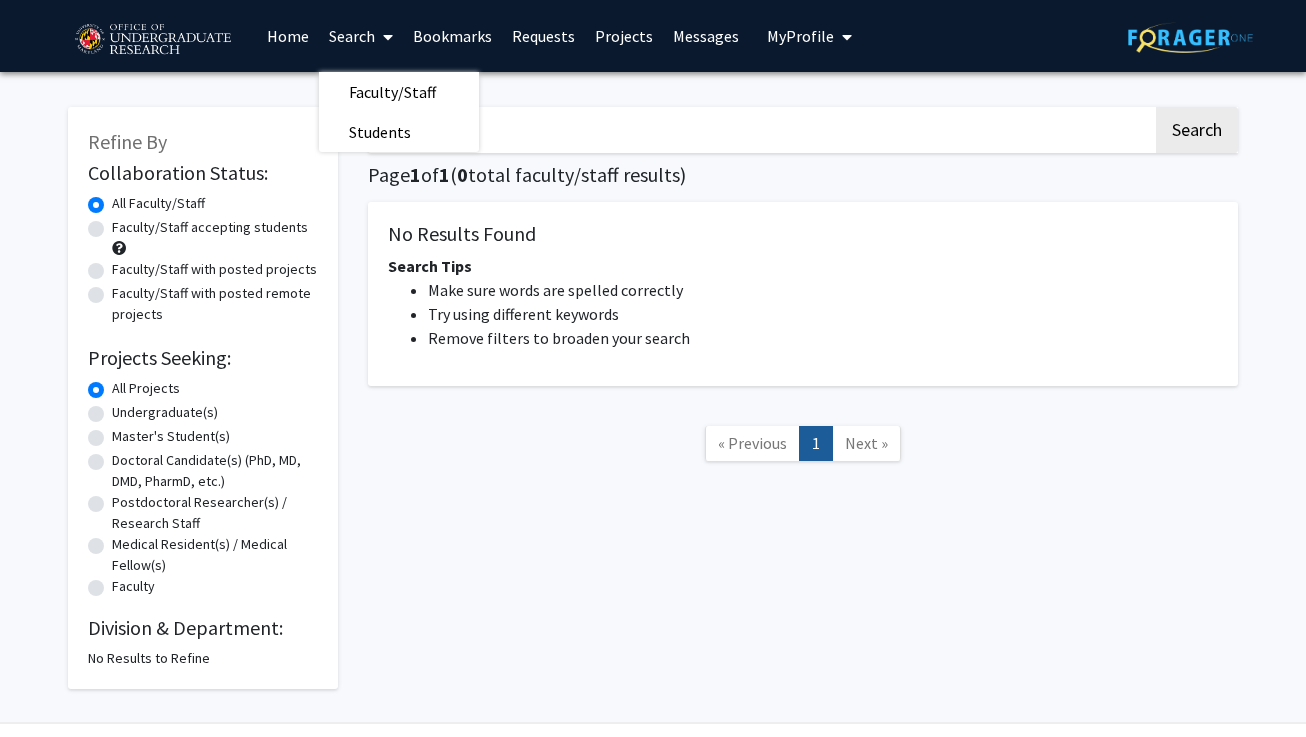 click on "Search" at bounding box center (361, 36) 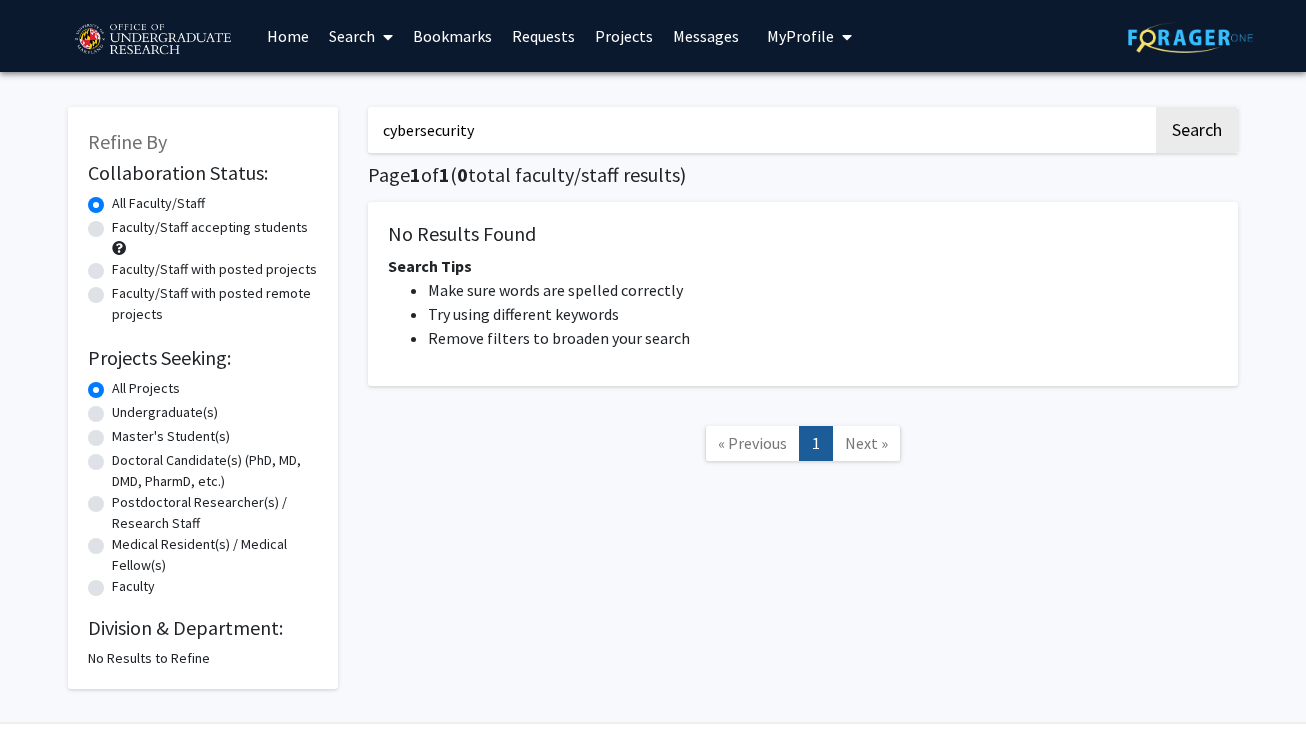 click on "Projects" at bounding box center [624, 36] 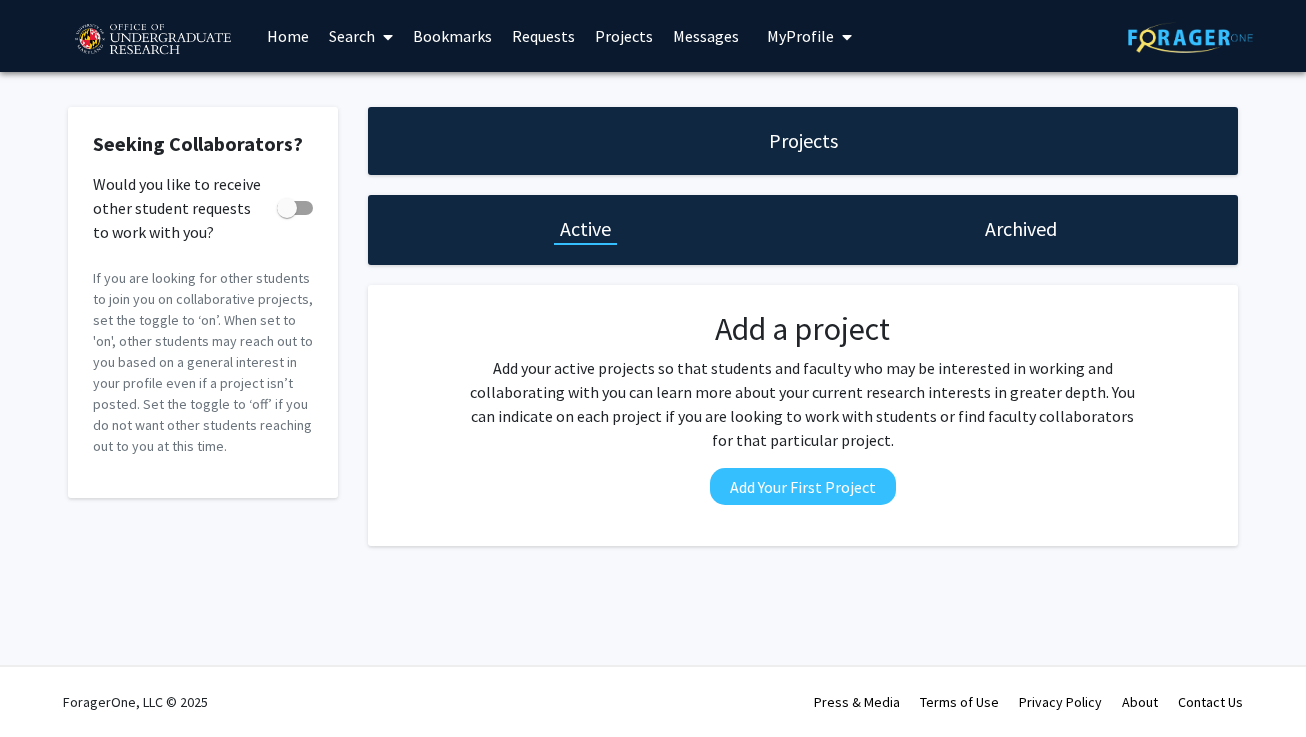 click at bounding box center [384, 37] 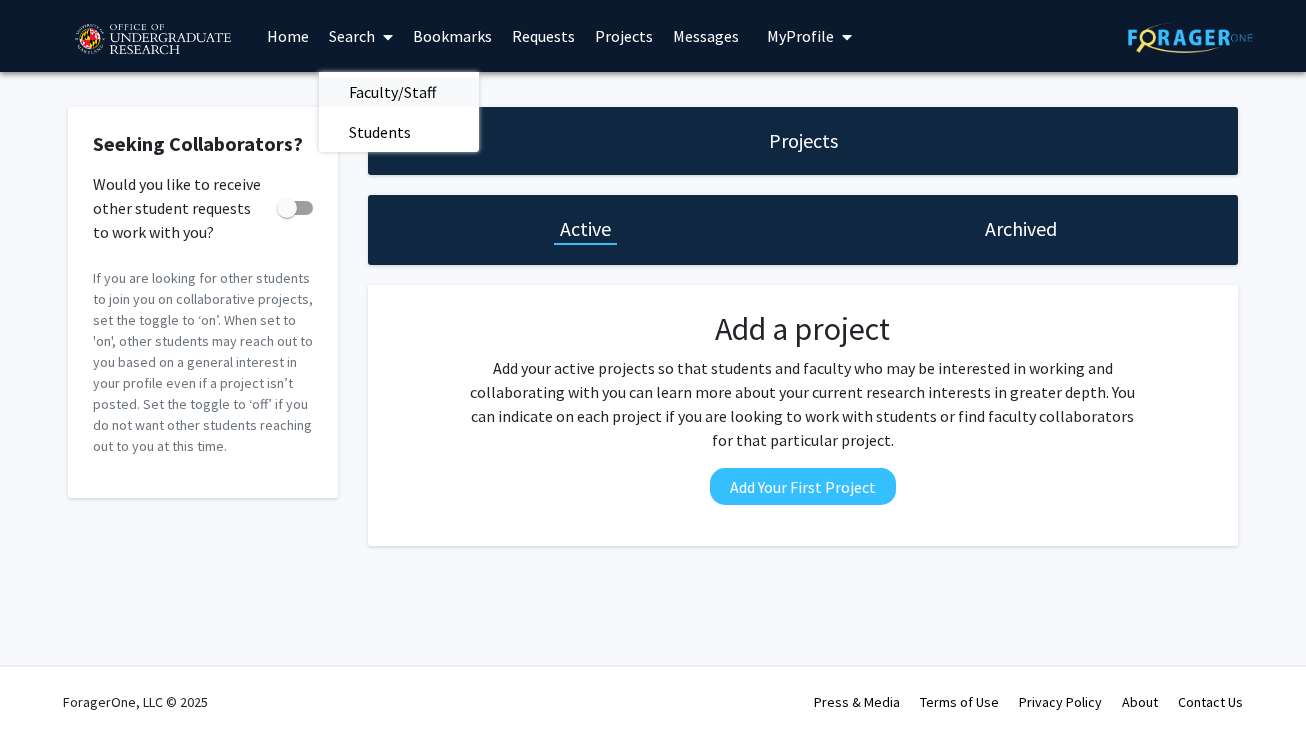 click on "Faculty/Staff" at bounding box center (392, 92) 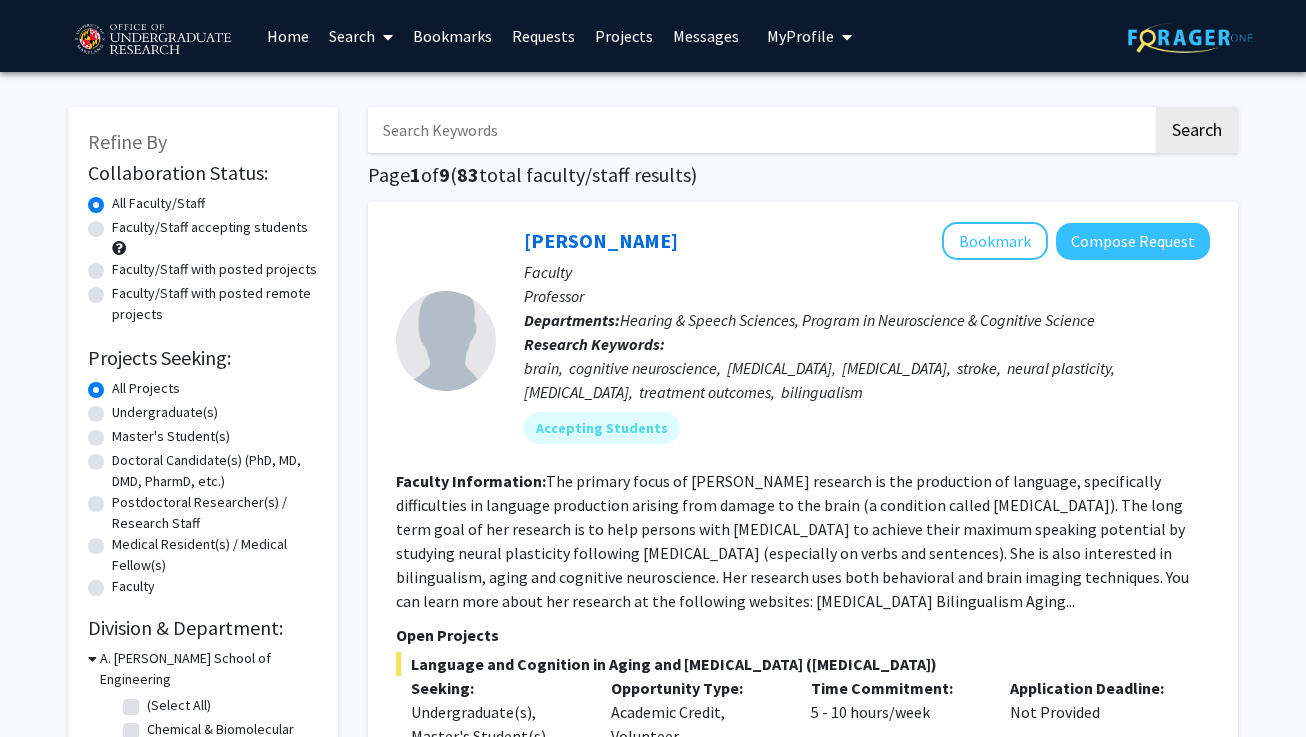 click at bounding box center (760, 130) 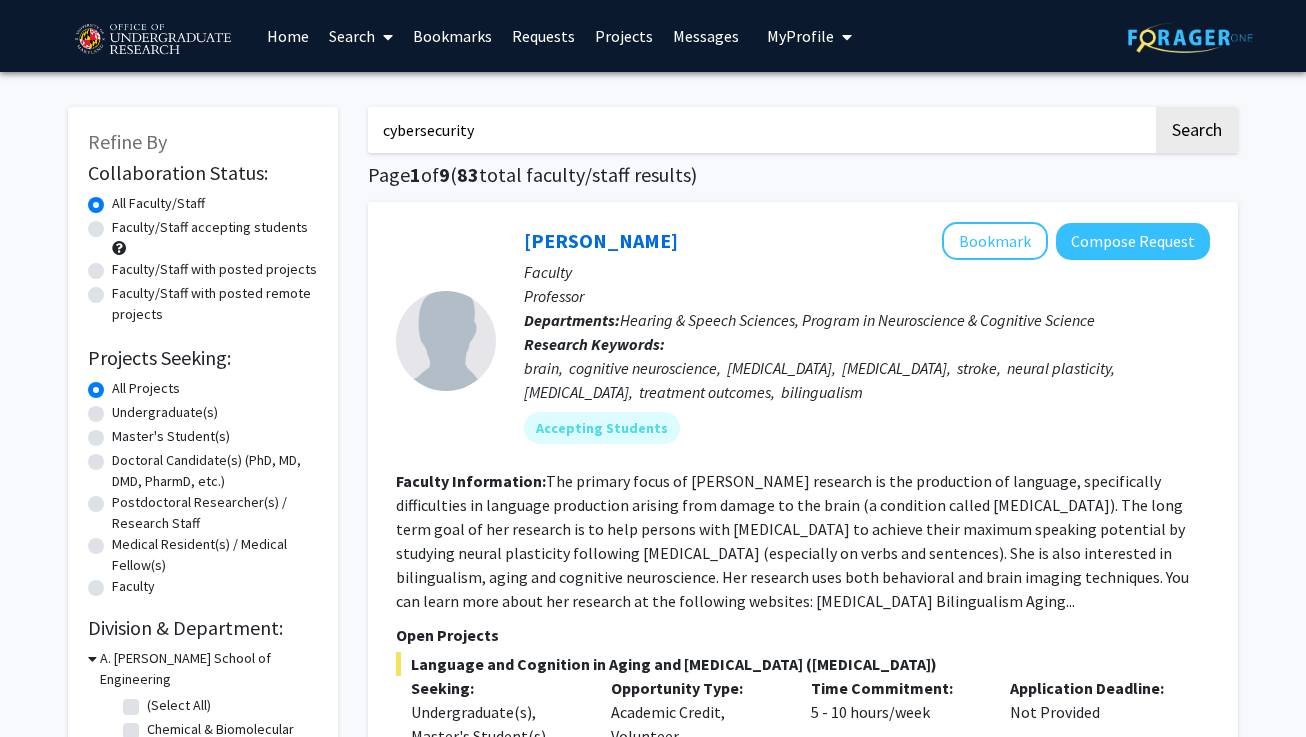 click on "Search" 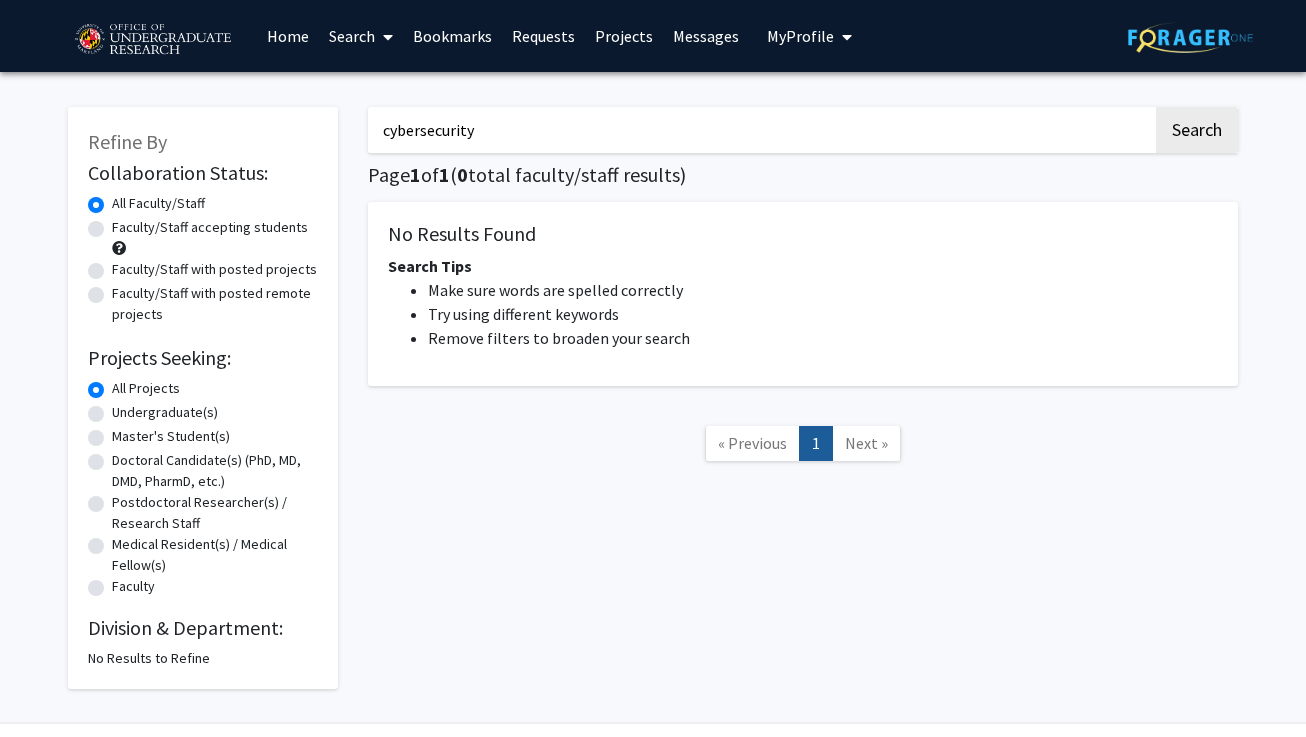 click on "cybersecurity" at bounding box center (760, 130) 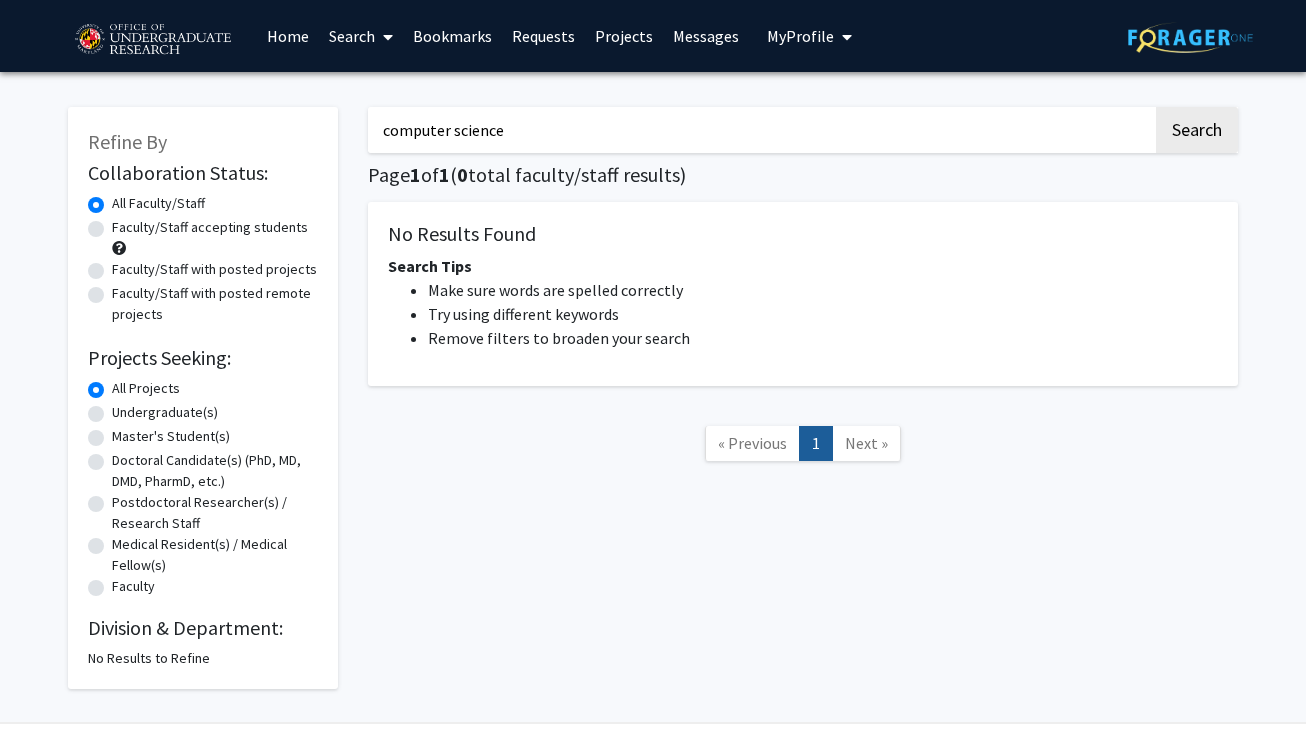type on "computer science" 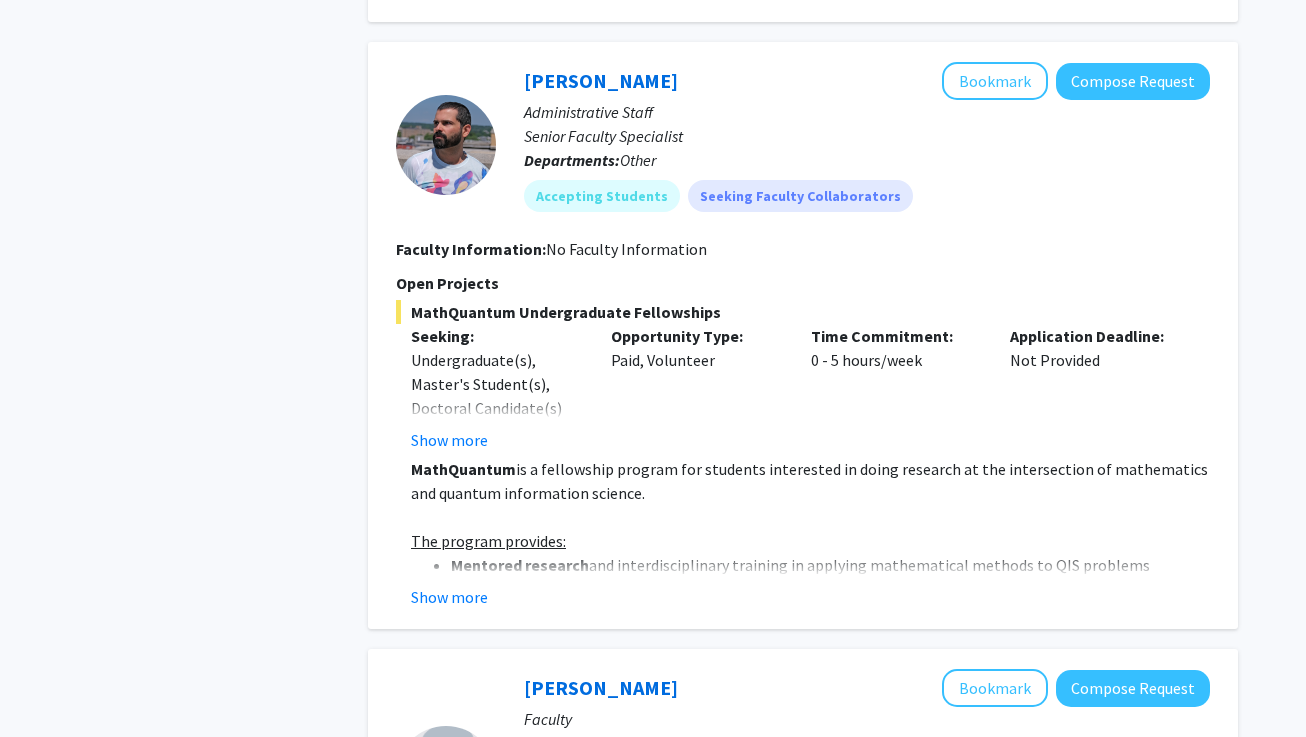 scroll, scrollTop: 1204, scrollLeft: 0, axis: vertical 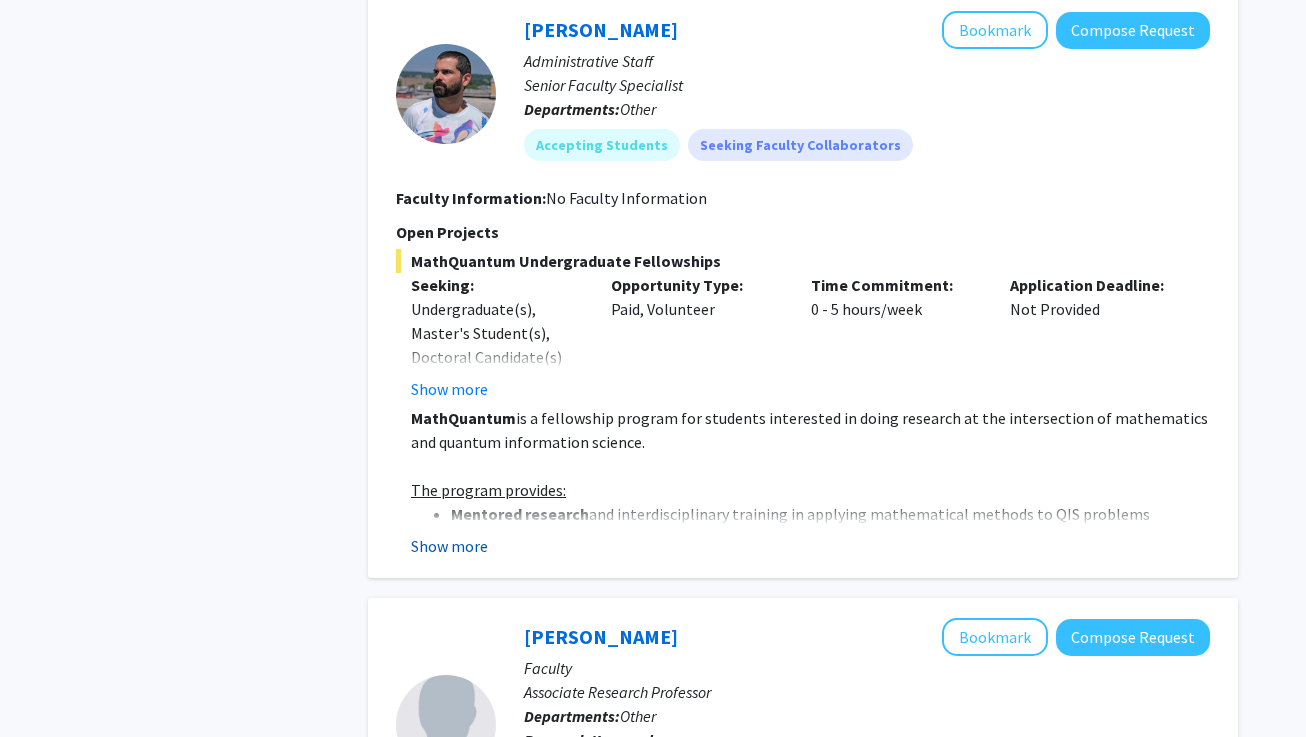 click on "Show more" 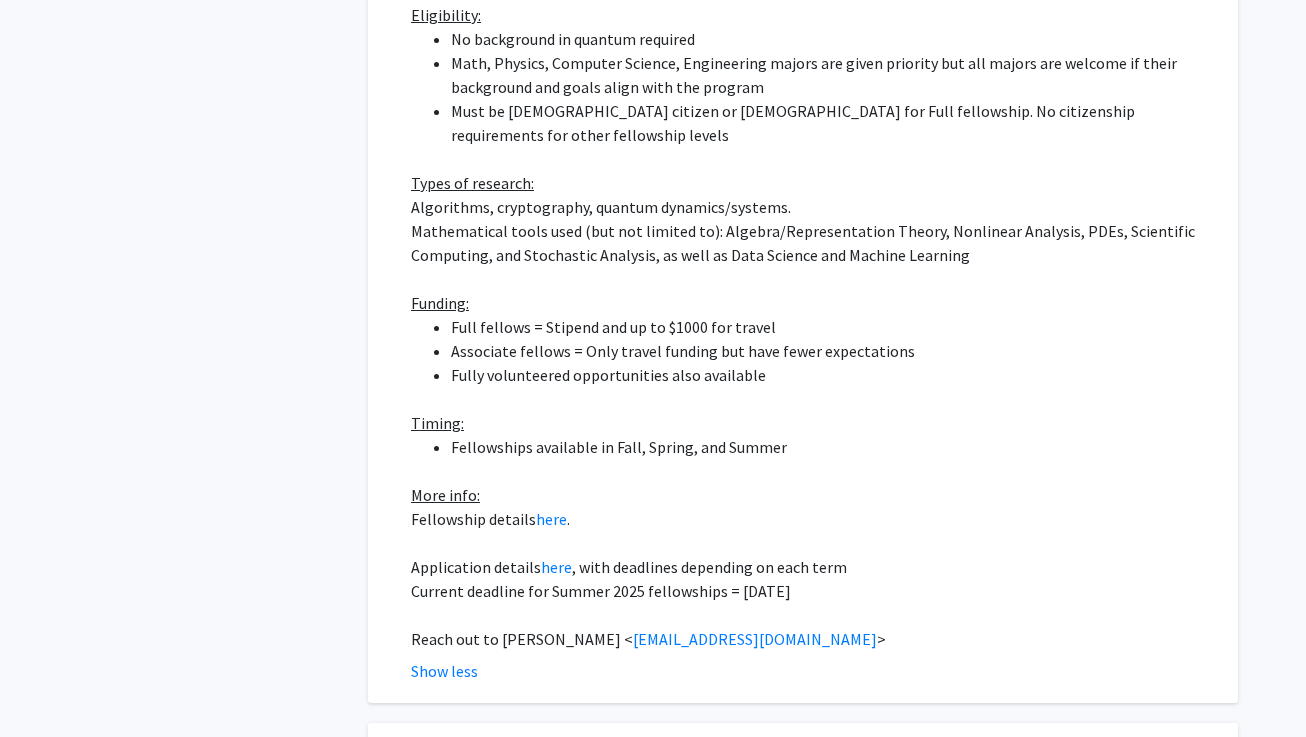 scroll, scrollTop: 1901, scrollLeft: 0, axis: vertical 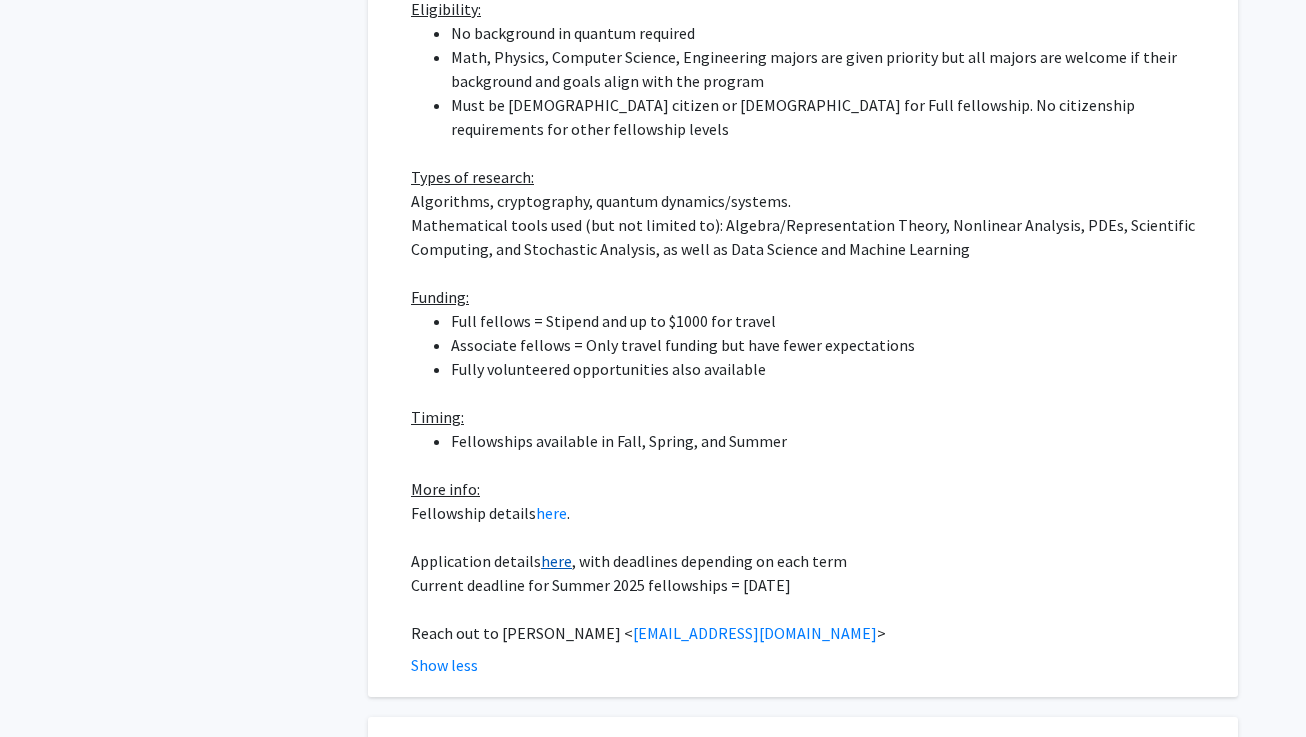 click on "here" 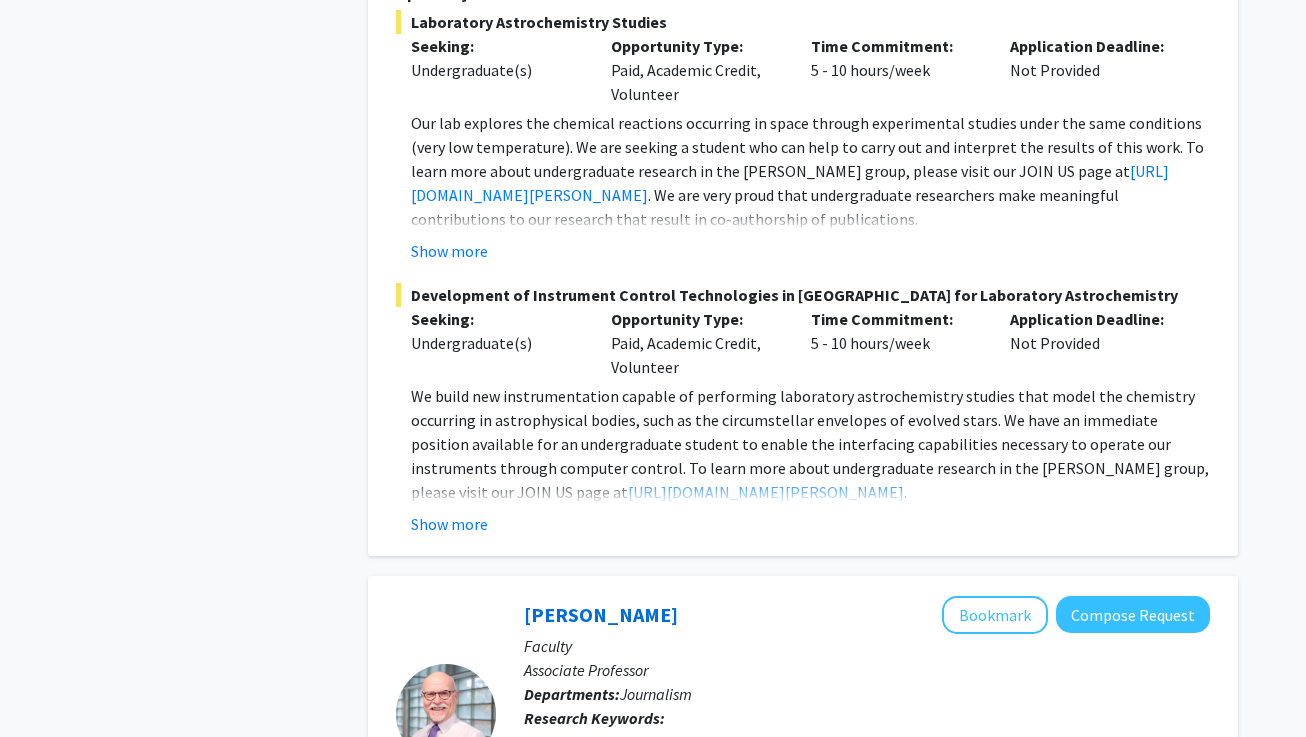 scroll, scrollTop: 5142, scrollLeft: 0, axis: vertical 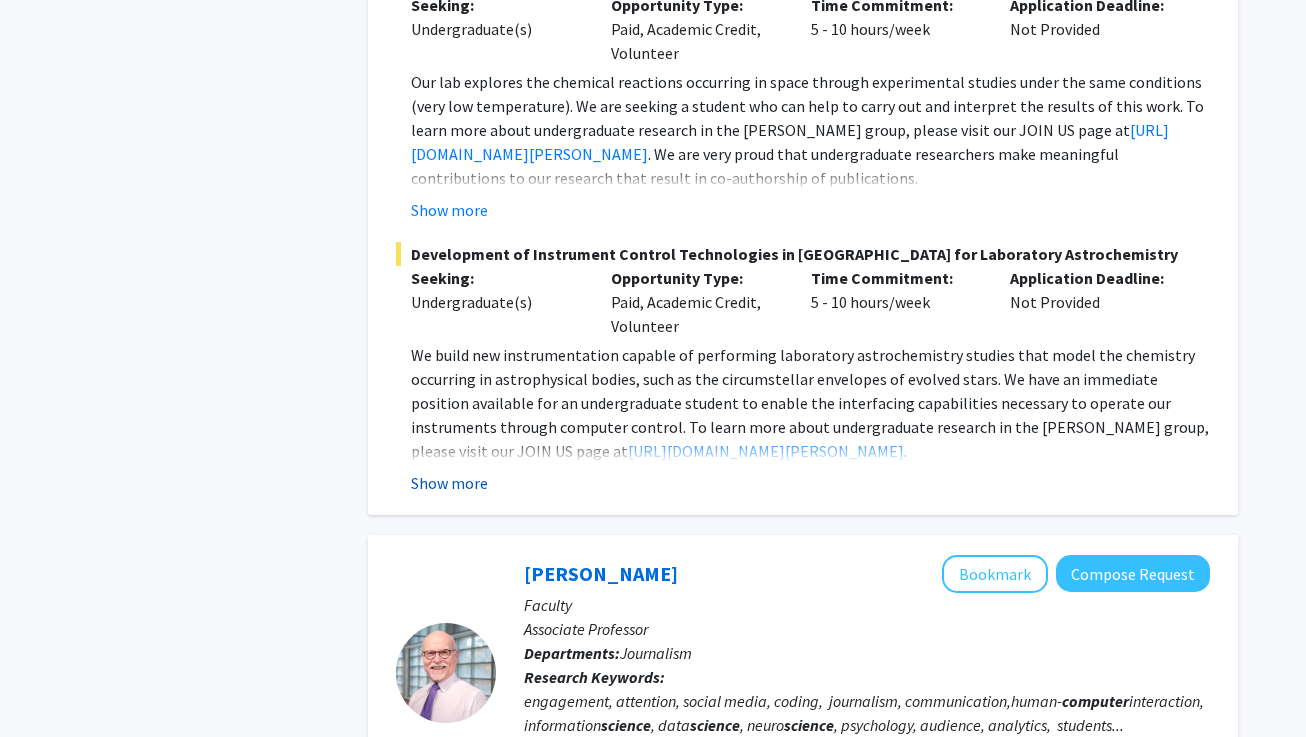 click on "Show more" 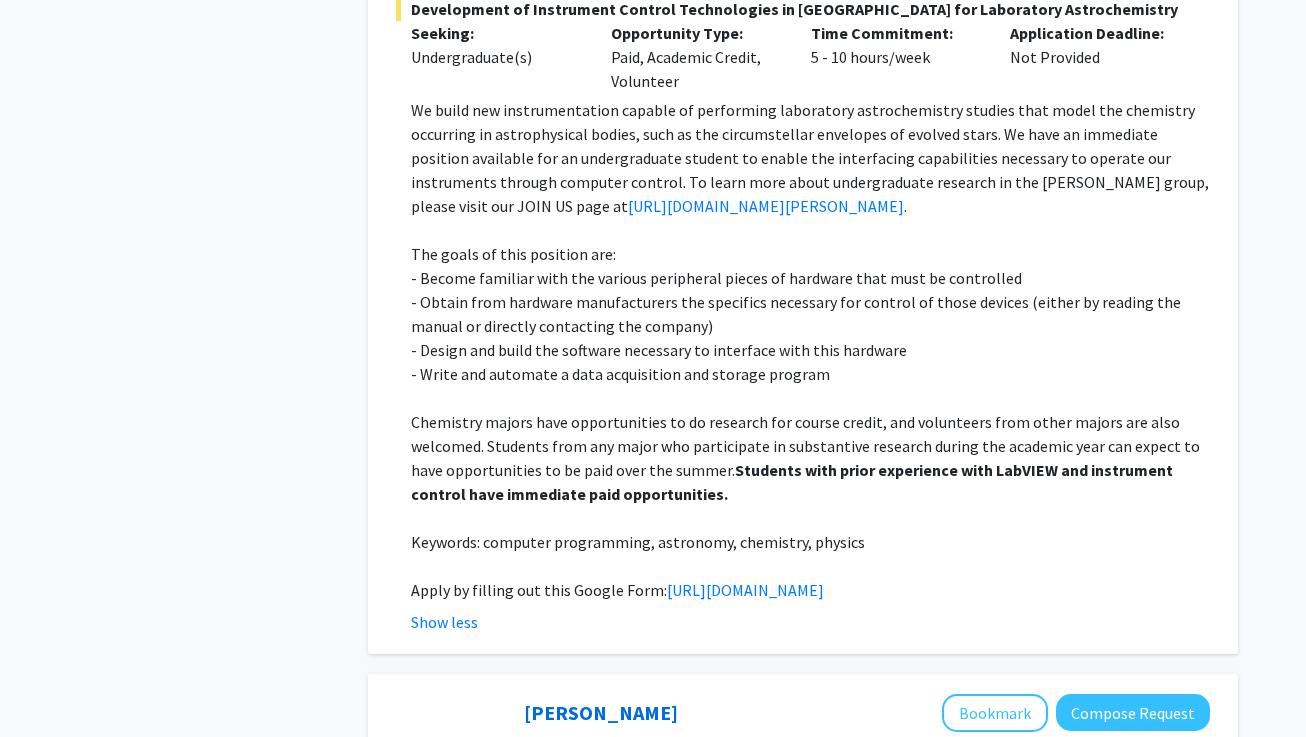 scroll, scrollTop: 5339, scrollLeft: 0, axis: vertical 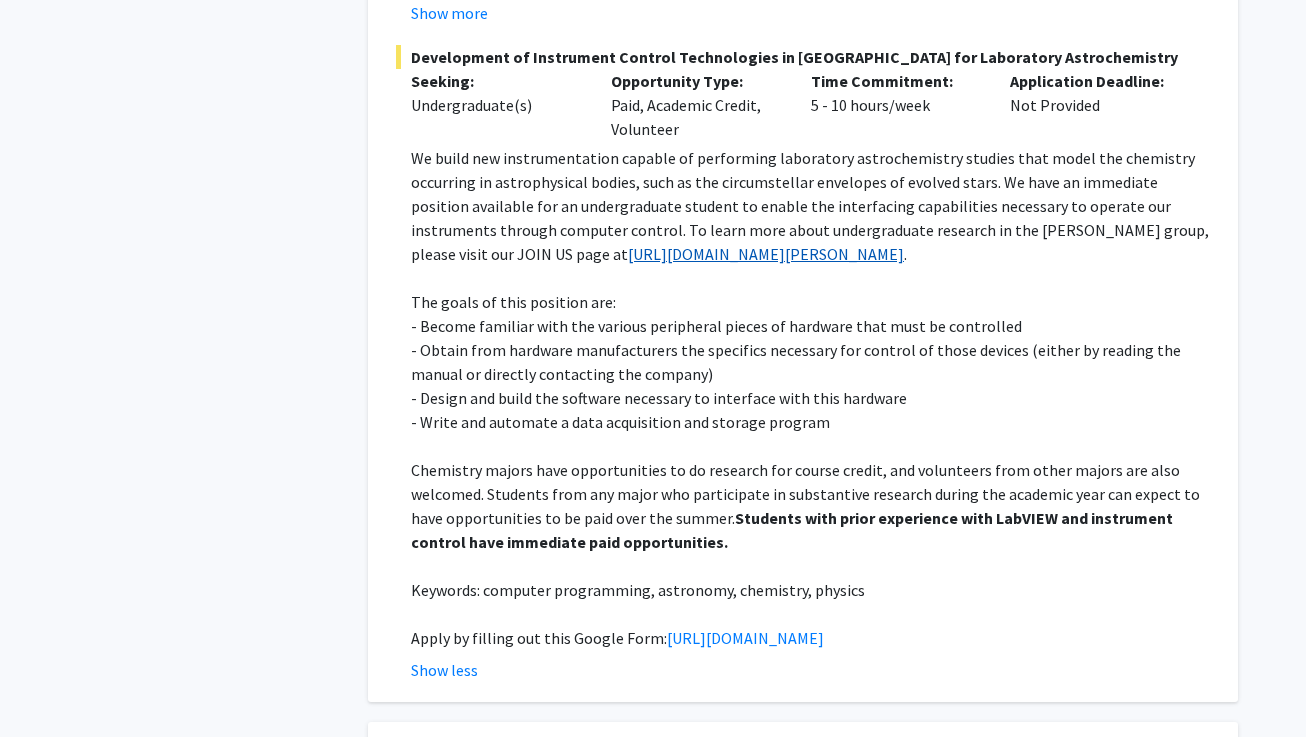 click on "https://blog.umd.edu/dodson/join-us/" 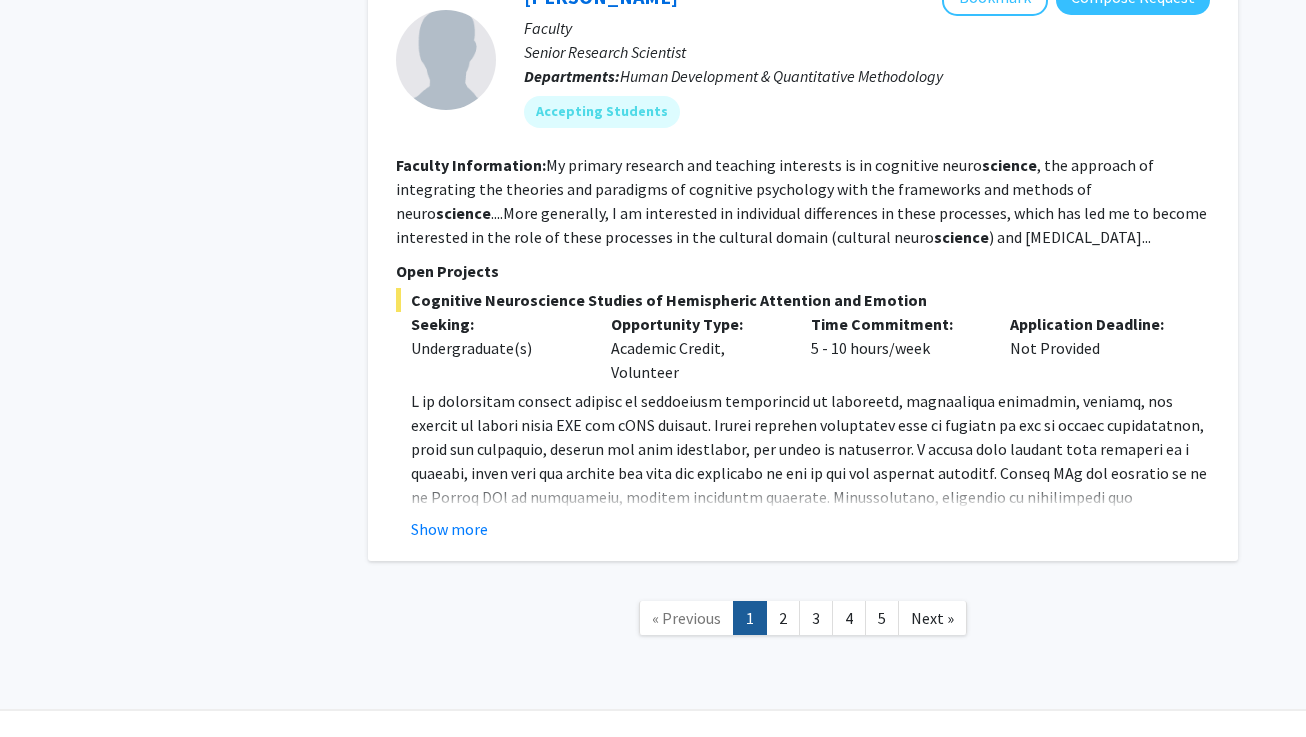 scroll, scrollTop: 7215, scrollLeft: 0, axis: vertical 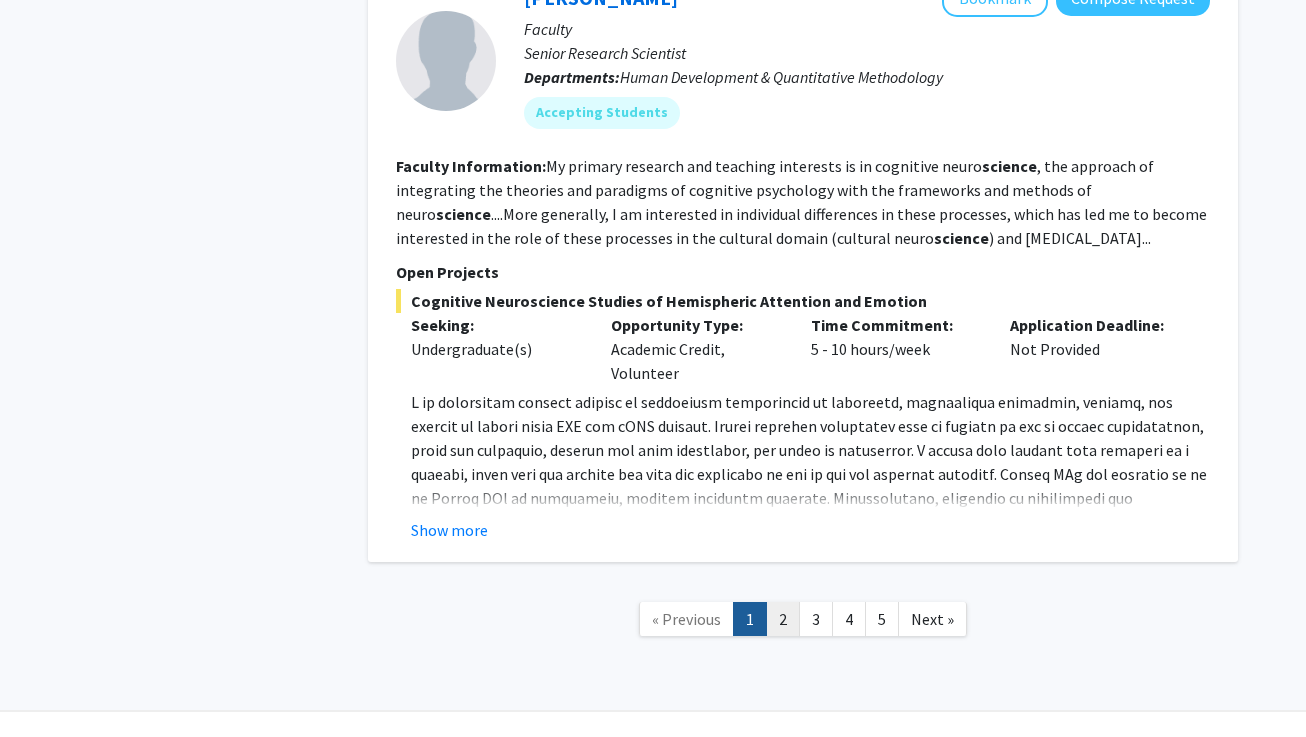 click on "2" 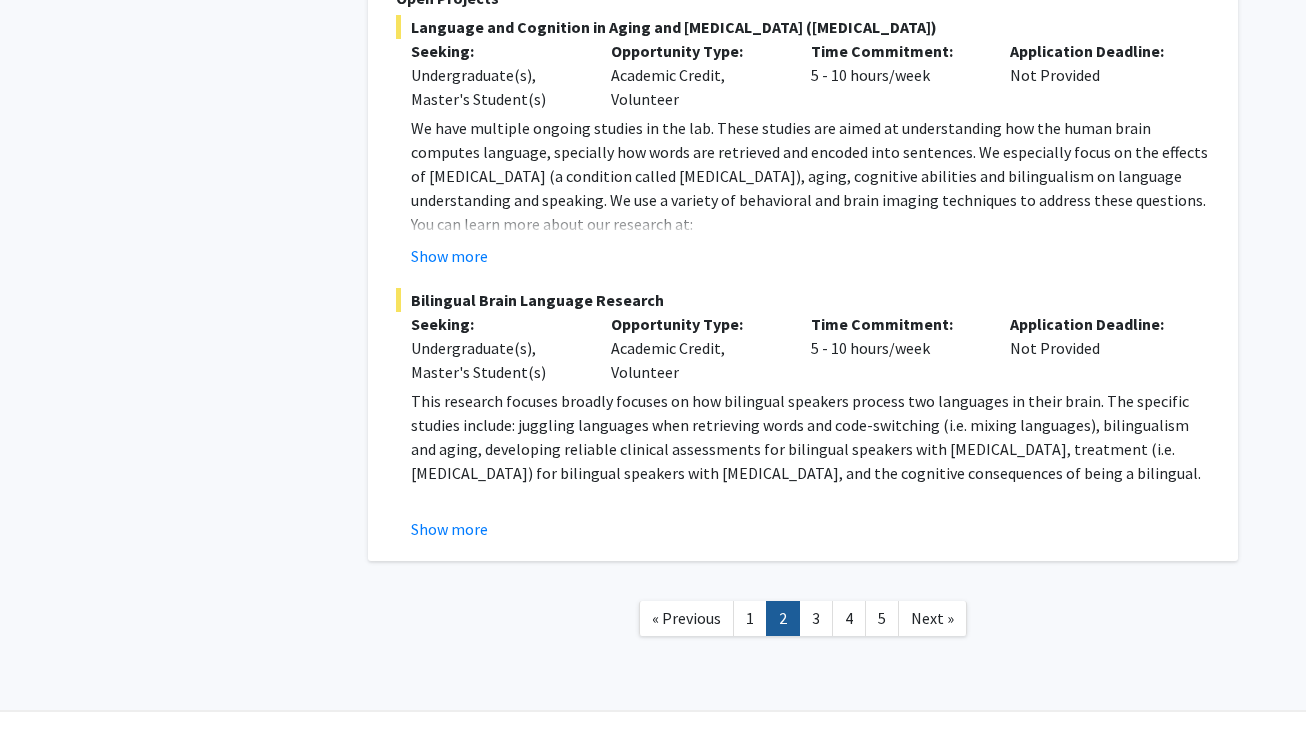 scroll, scrollTop: 5210, scrollLeft: 0, axis: vertical 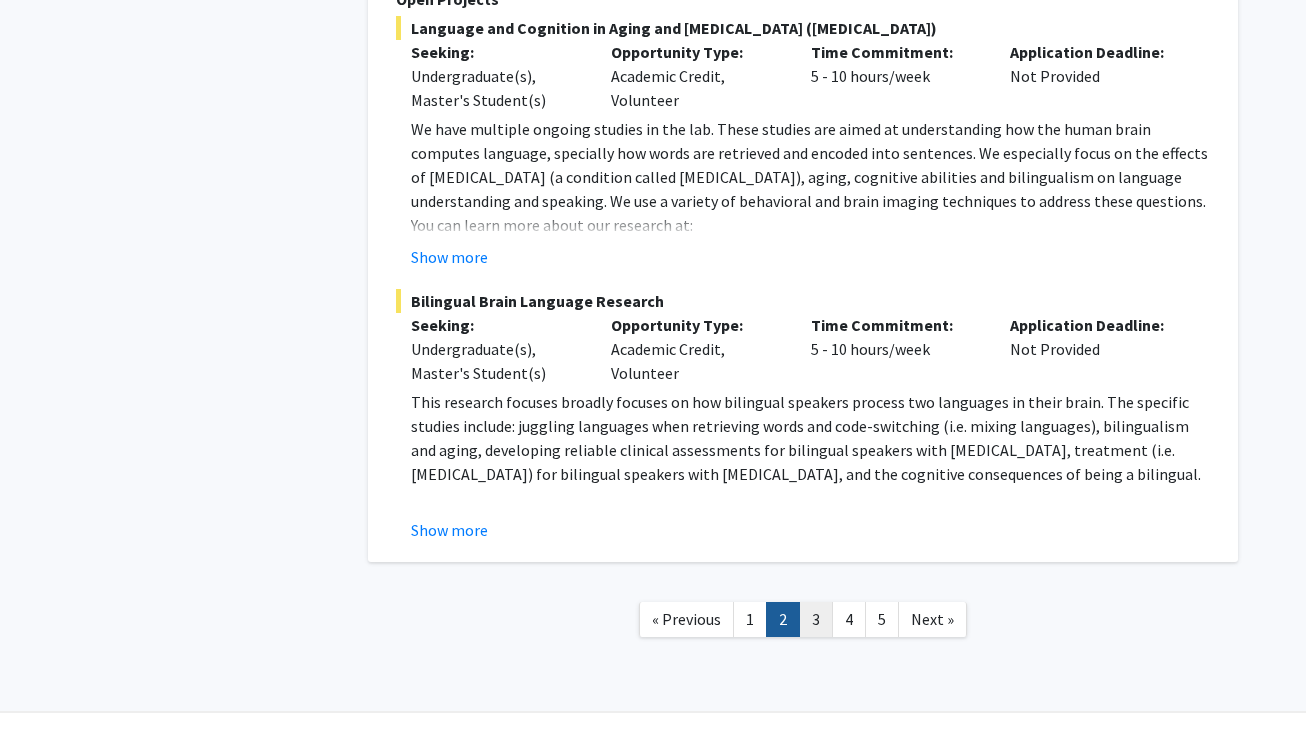 click on "3" 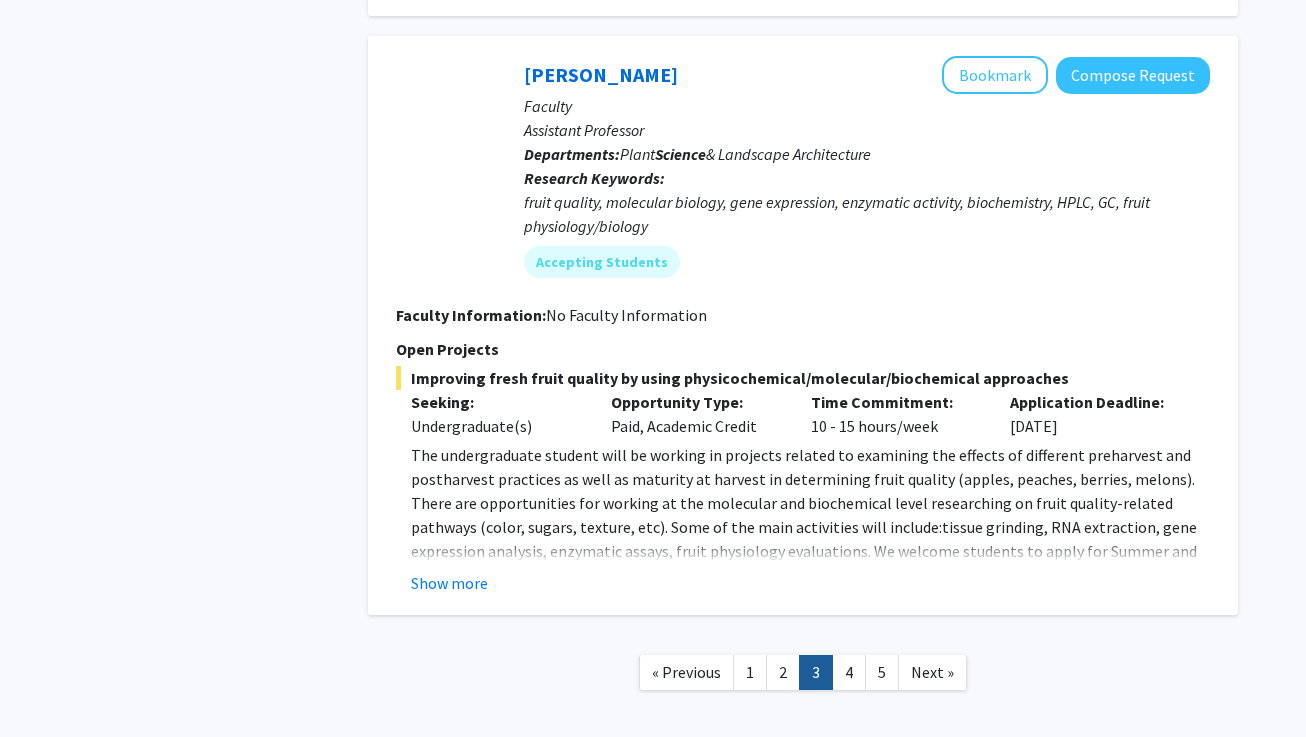 scroll, scrollTop: 3897, scrollLeft: 0, axis: vertical 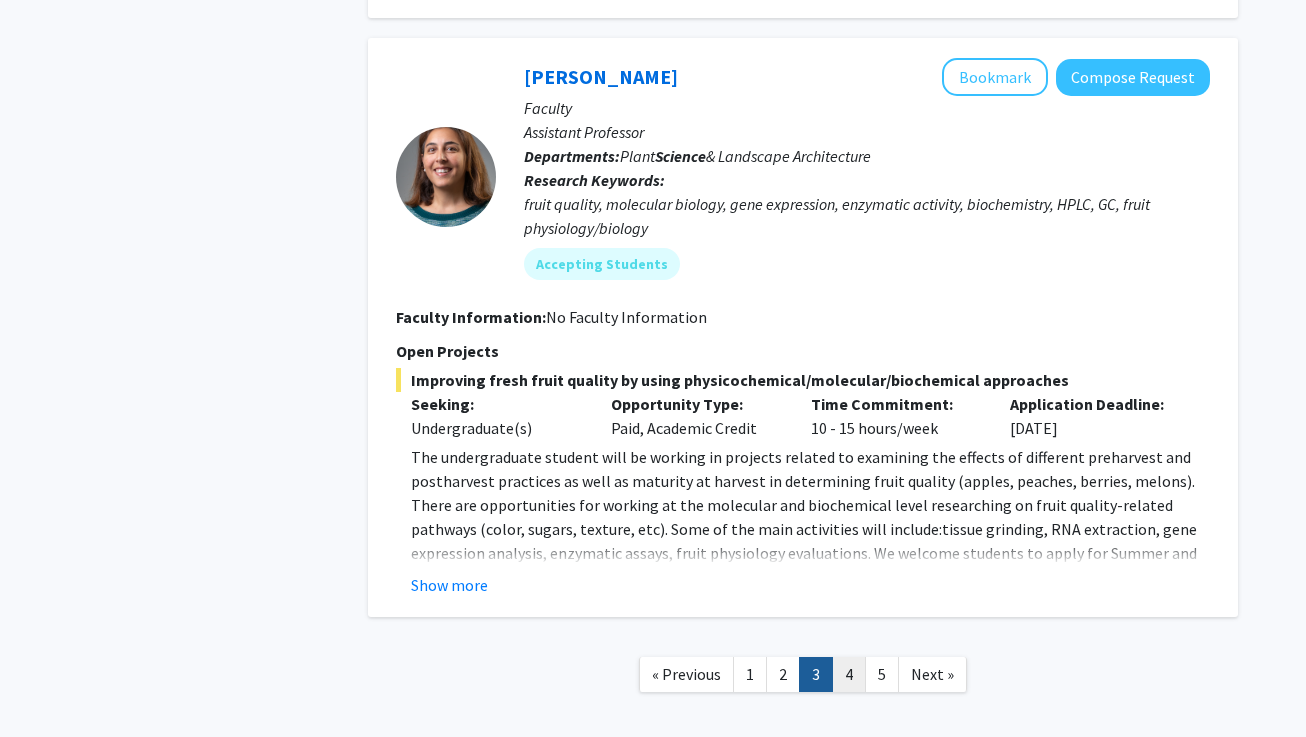 click on "4" 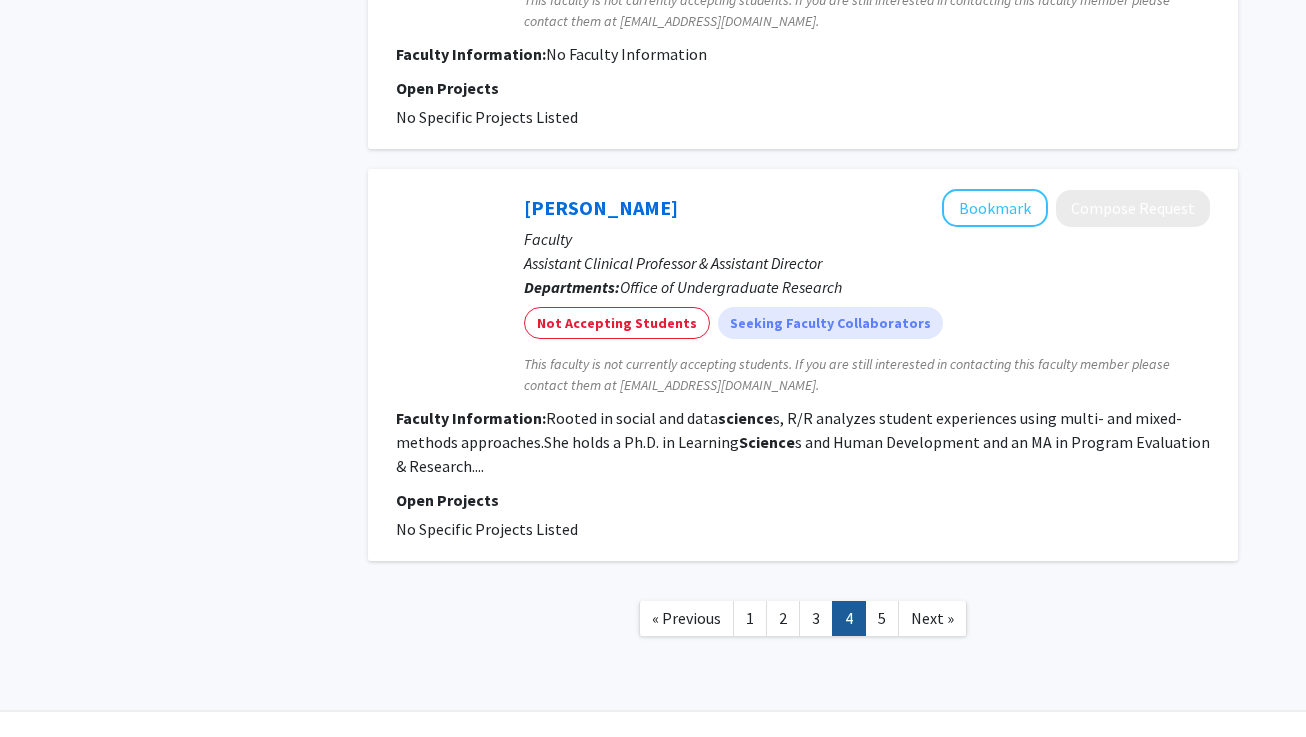 scroll, scrollTop: 4013, scrollLeft: 0, axis: vertical 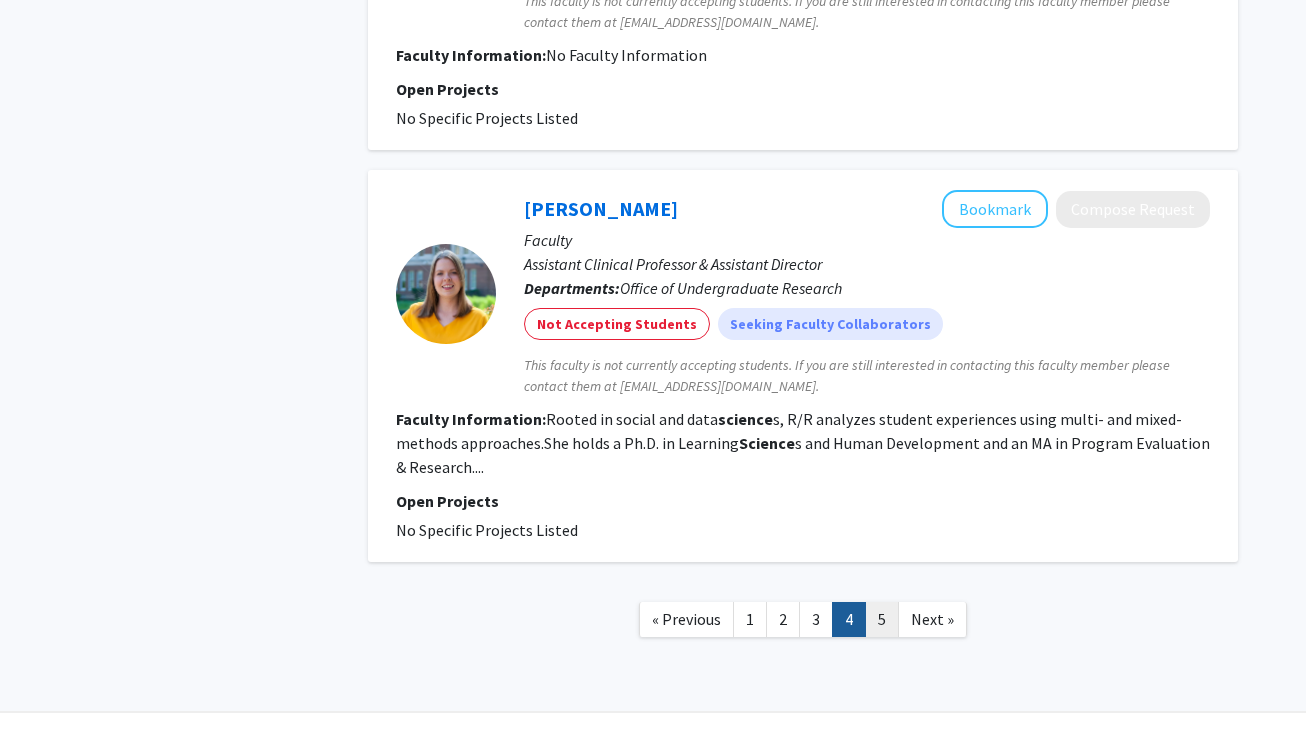 click on "5" 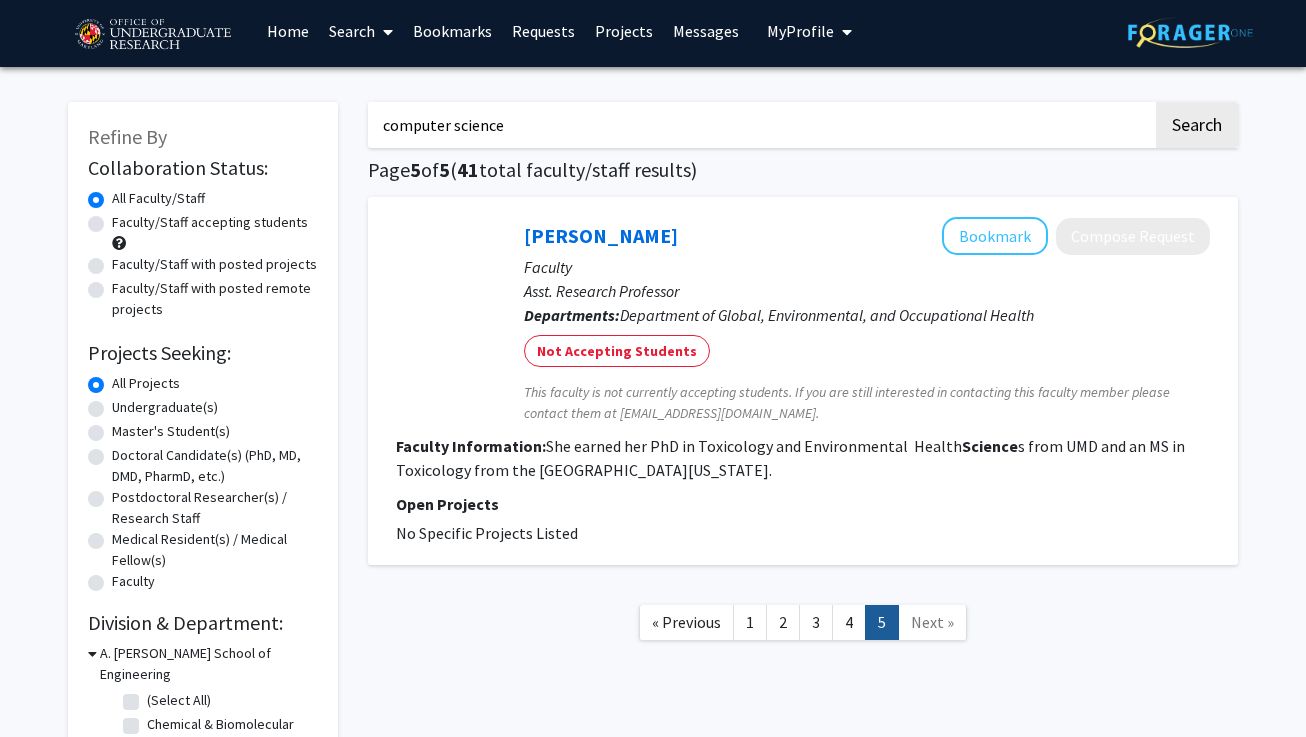 scroll, scrollTop: 10, scrollLeft: 0, axis: vertical 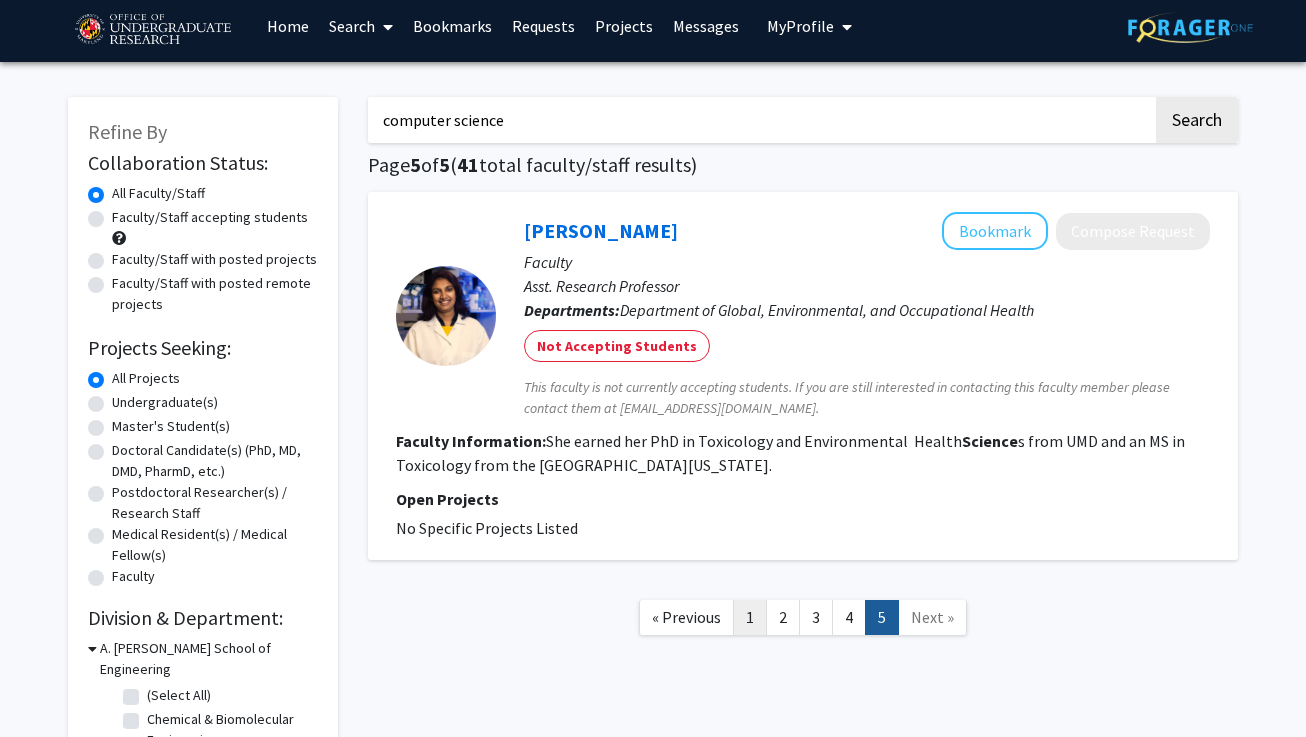 click on "1" 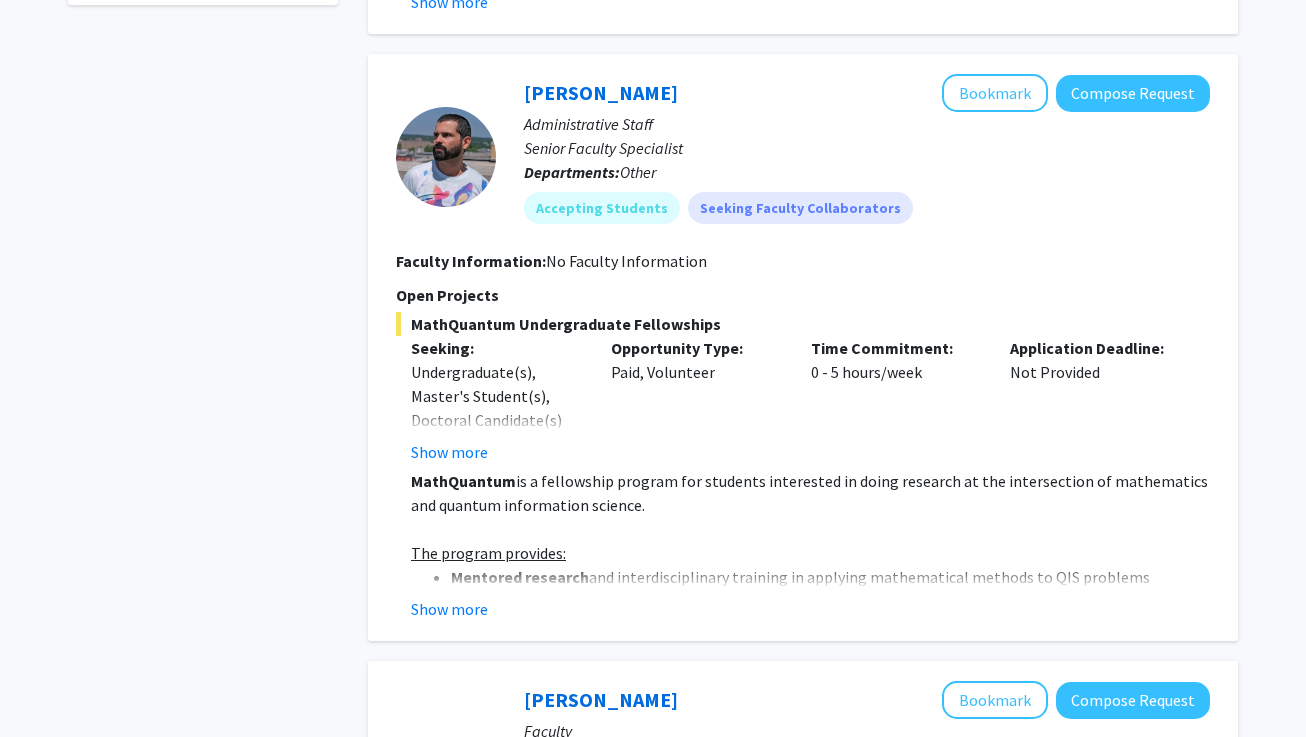 scroll, scrollTop: 1184, scrollLeft: 0, axis: vertical 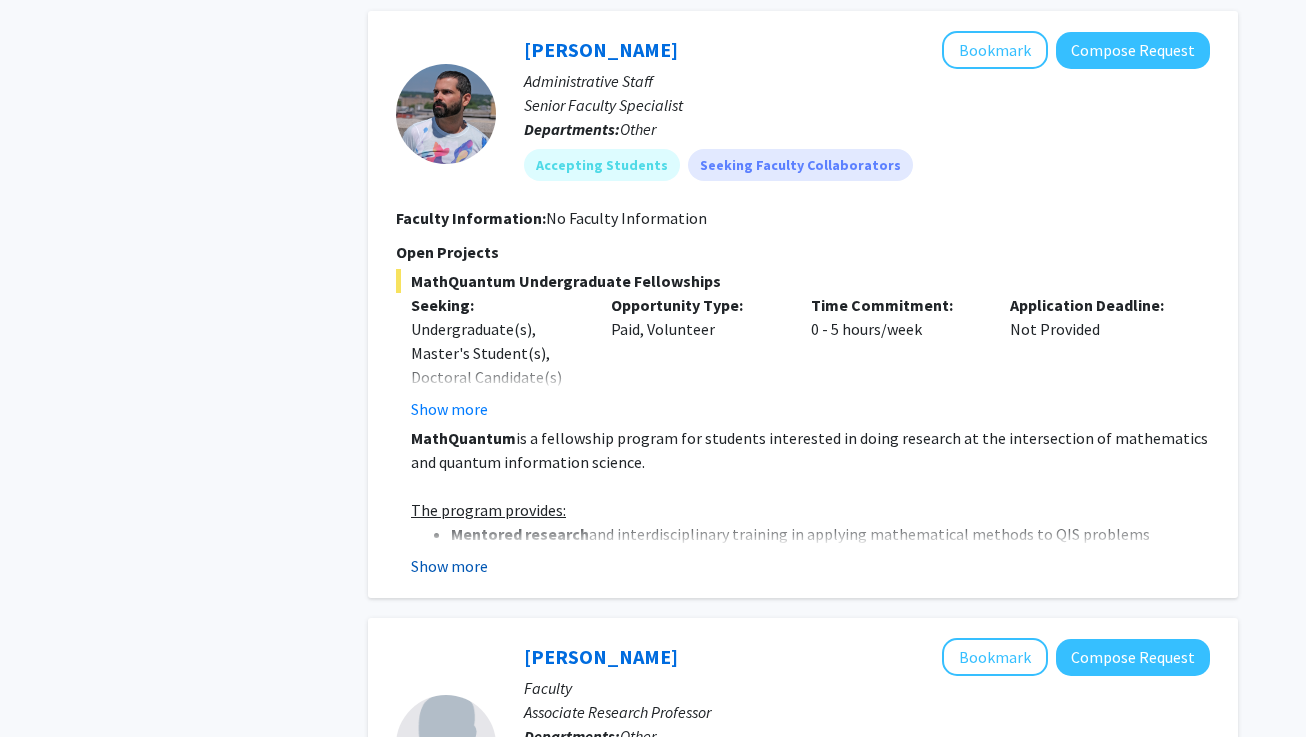 click on "Show more" 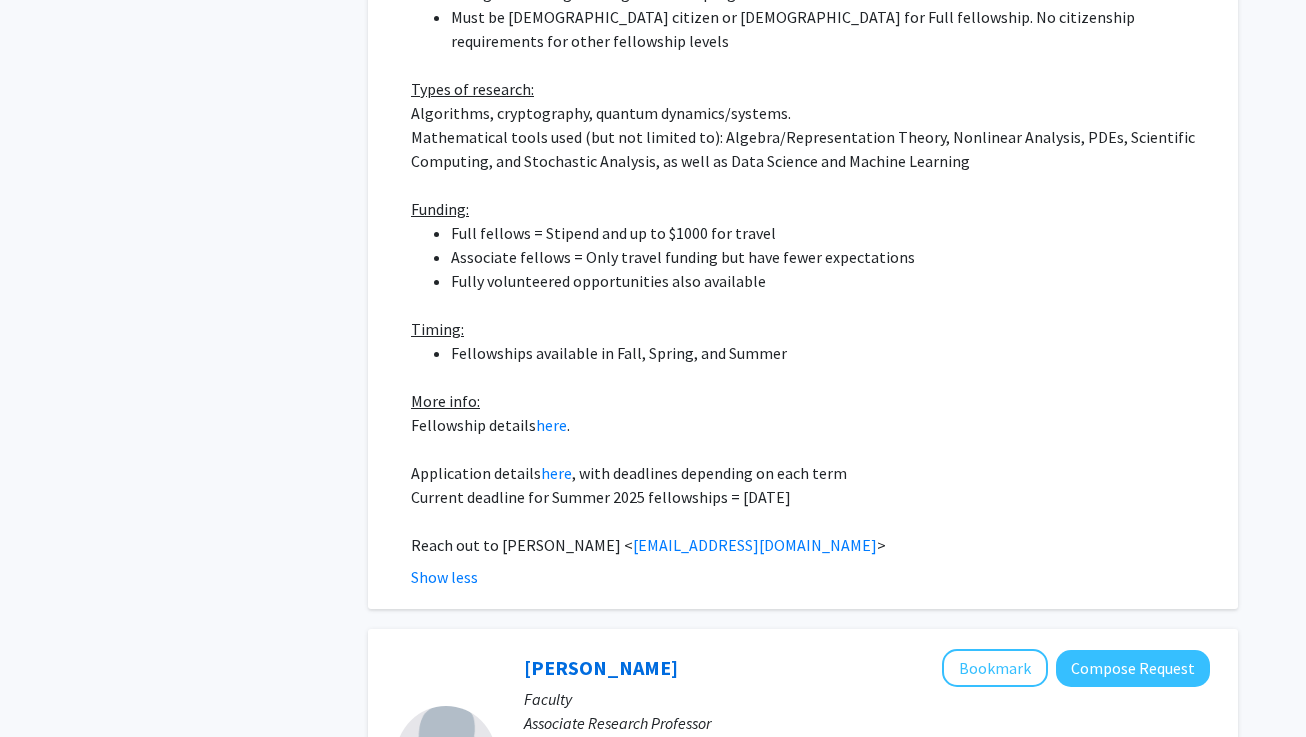 scroll, scrollTop: 2030, scrollLeft: 0, axis: vertical 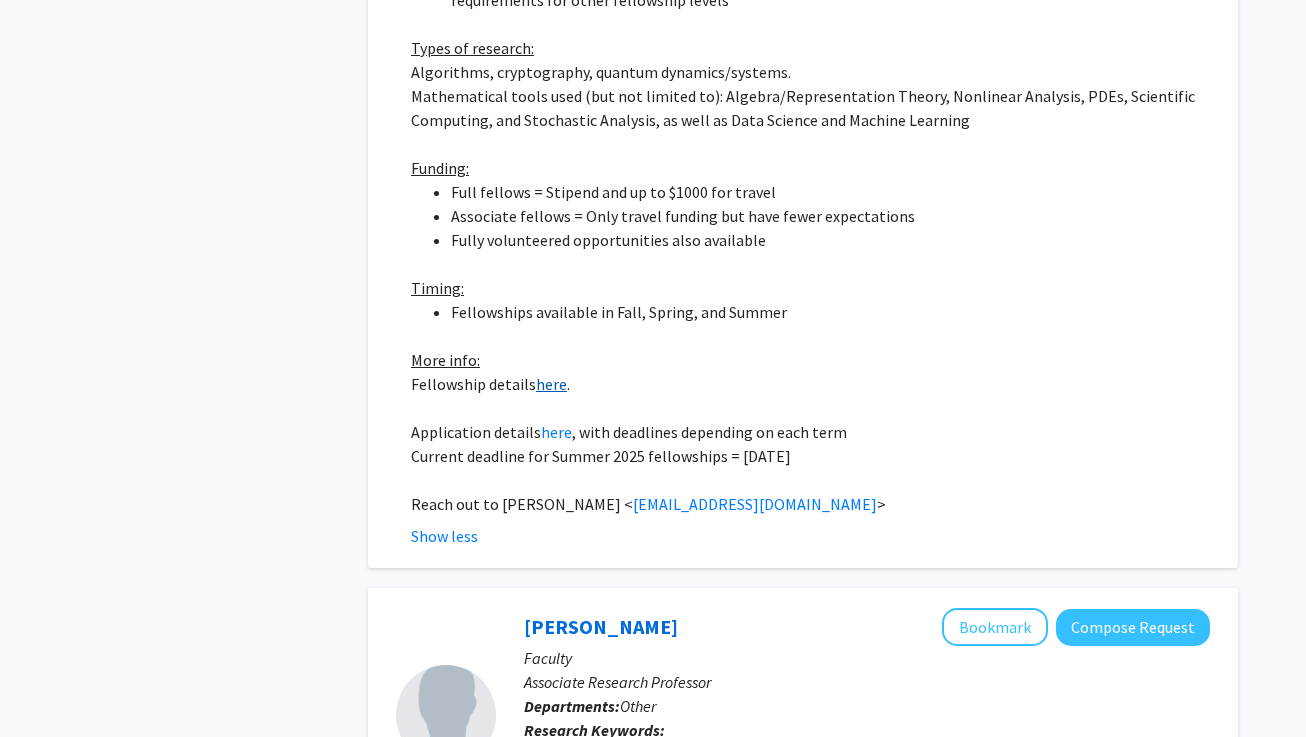 click on "here" 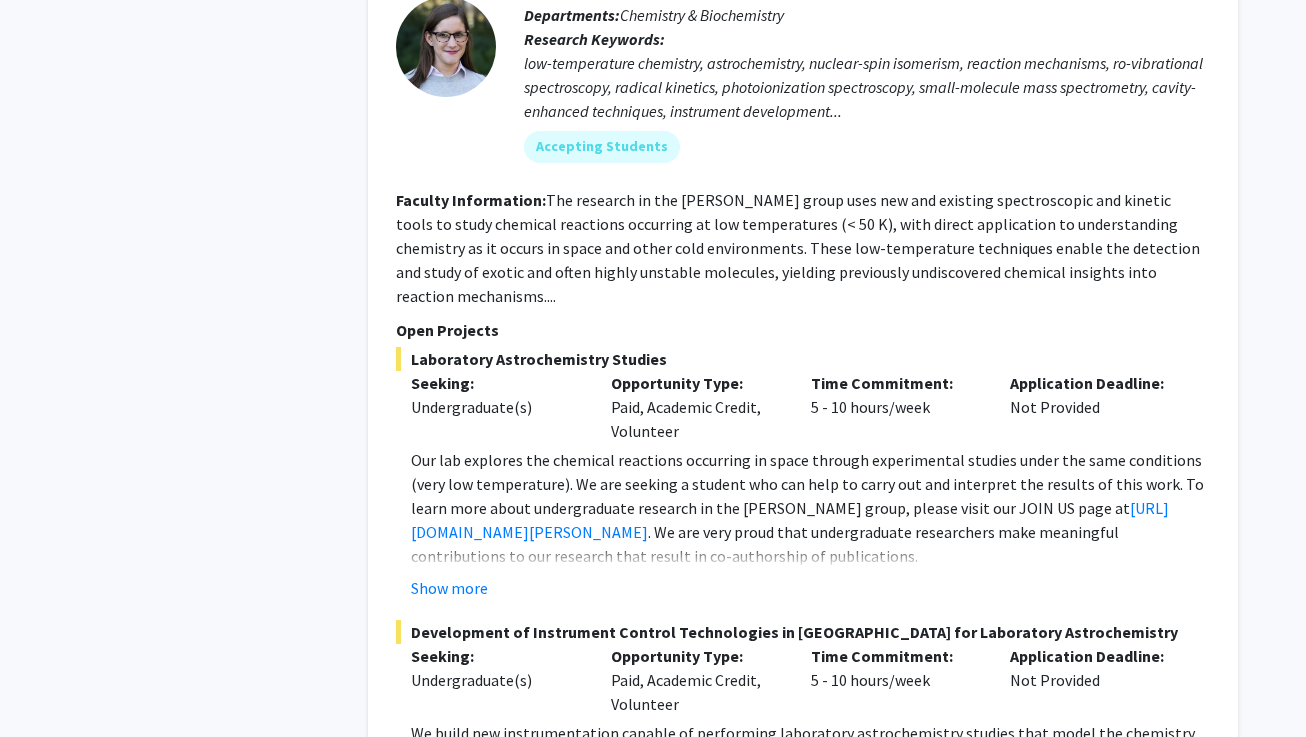 scroll, scrollTop: 4765, scrollLeft: 0, axis: vertical 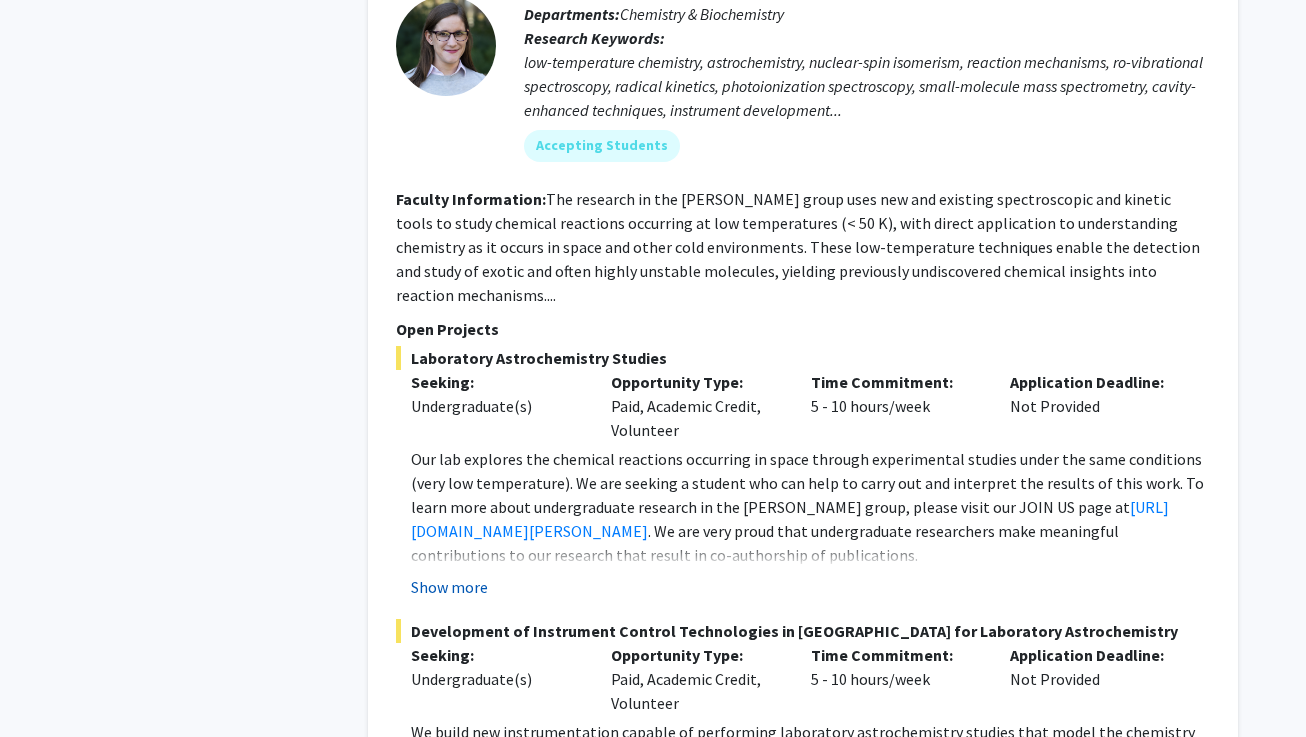 click on "Show more" 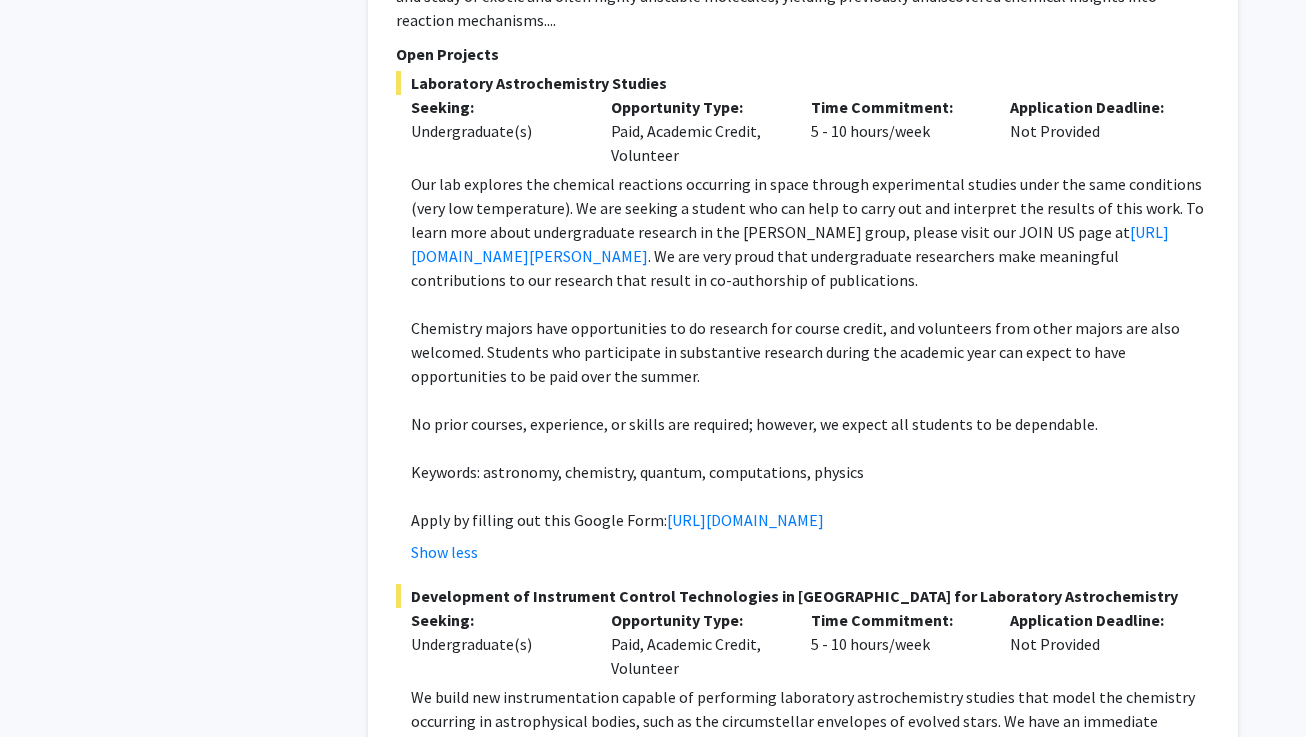 scroll, scrollTop: 5037, scrollLeft: 0, axis: vertical 